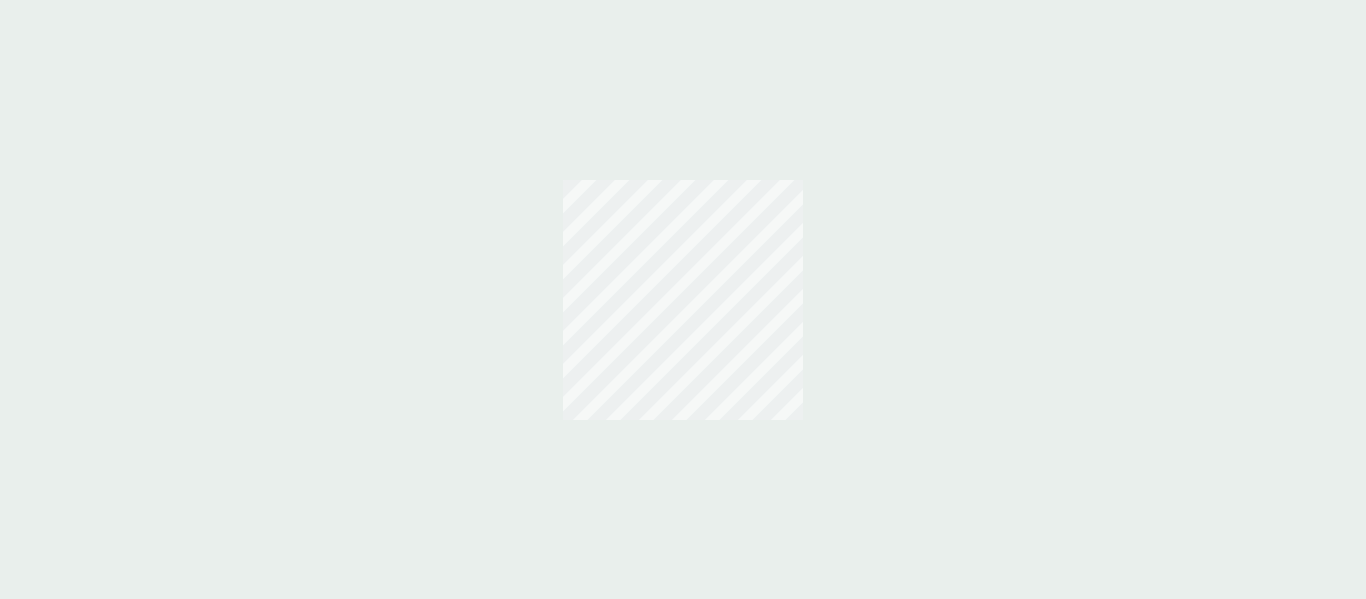scroll, scrollTop: 0, scrollLeft: 0, axis: both 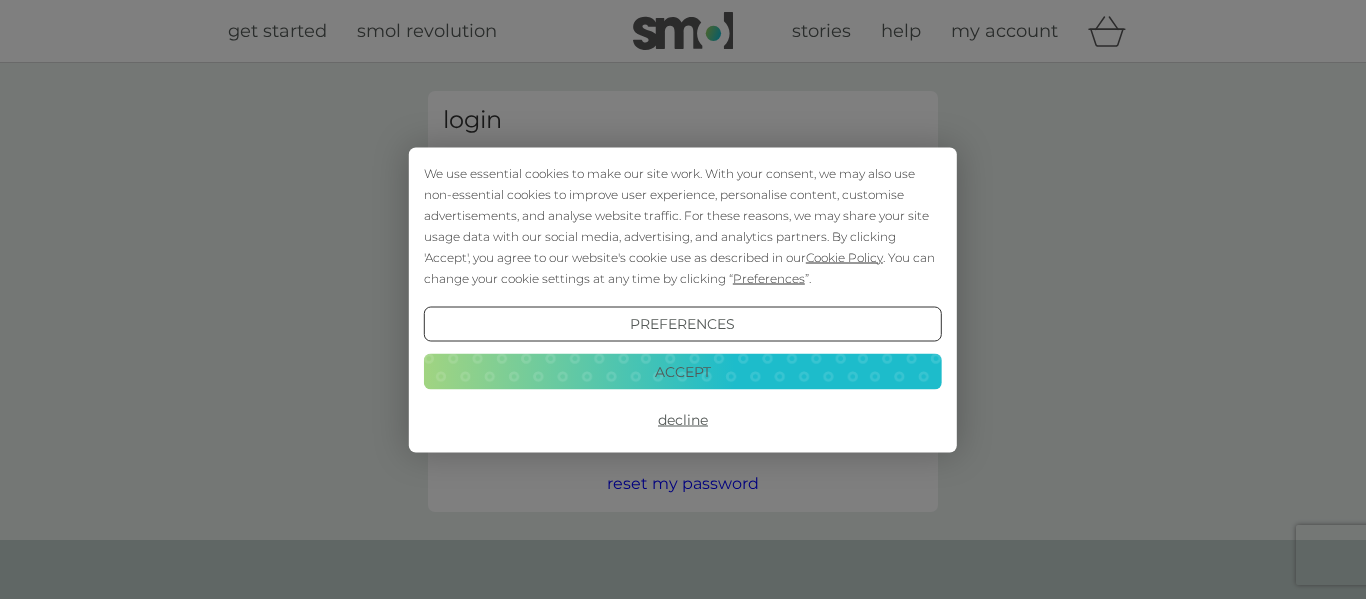 type on "[EMAIL]" 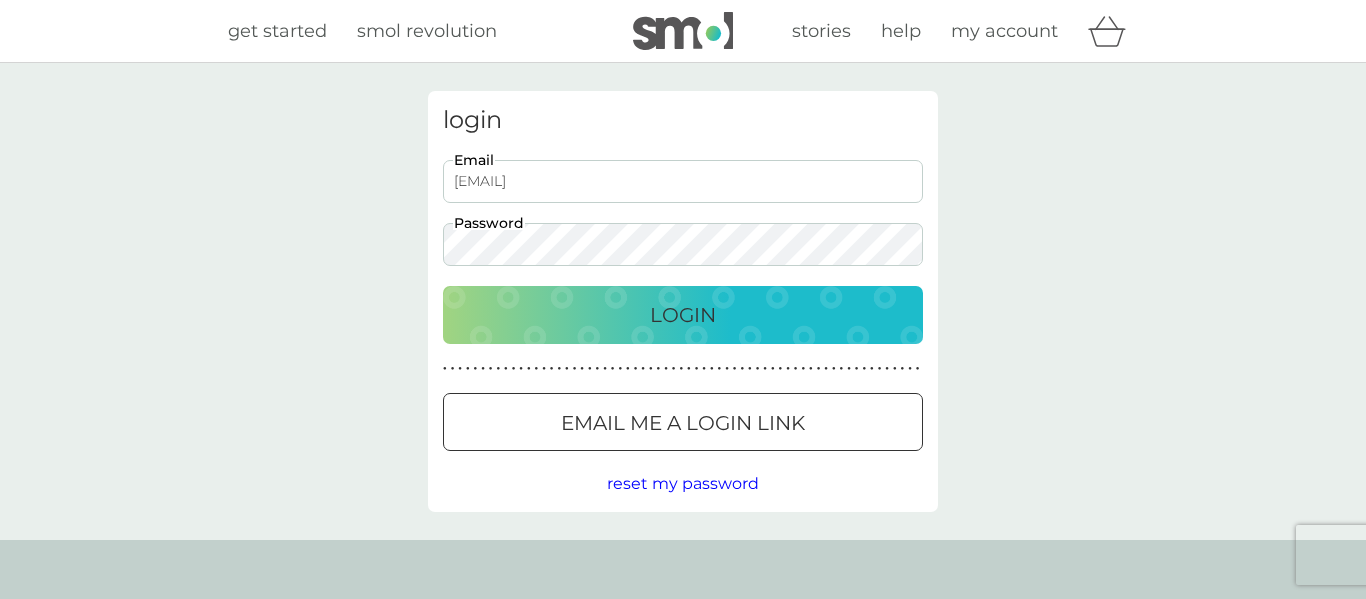 click on "Login" at bounding box center [683, 315] 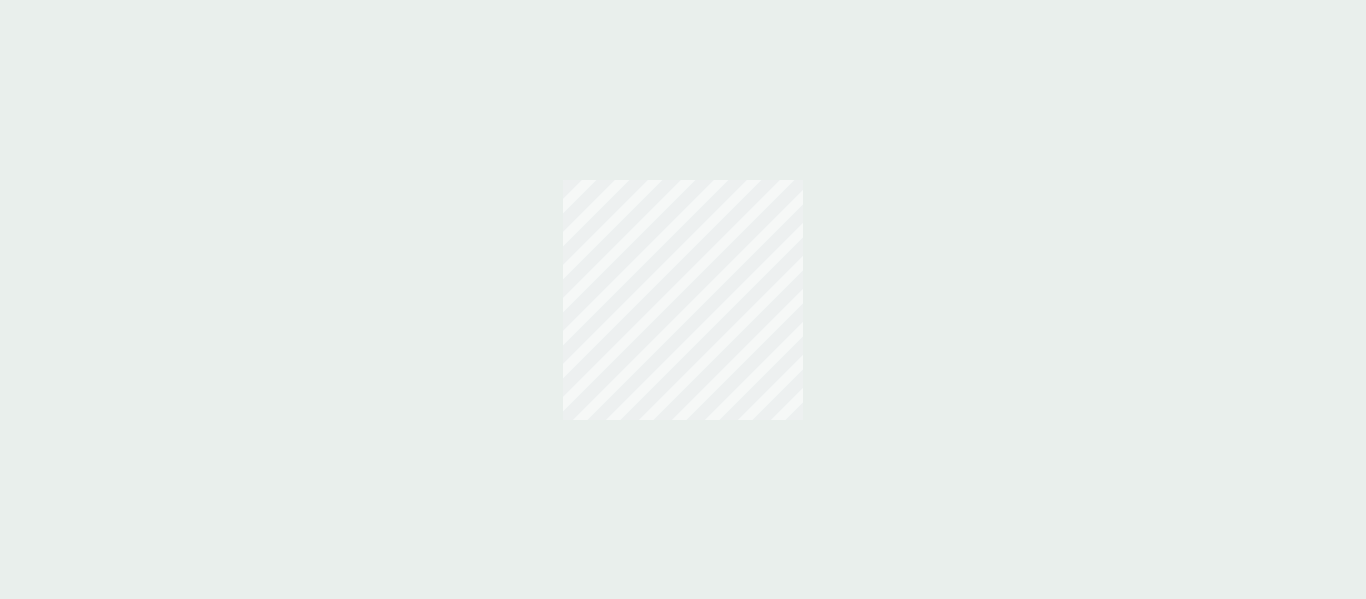 scroll, scrollTop: 0, scrollLeft: 0, axis: both 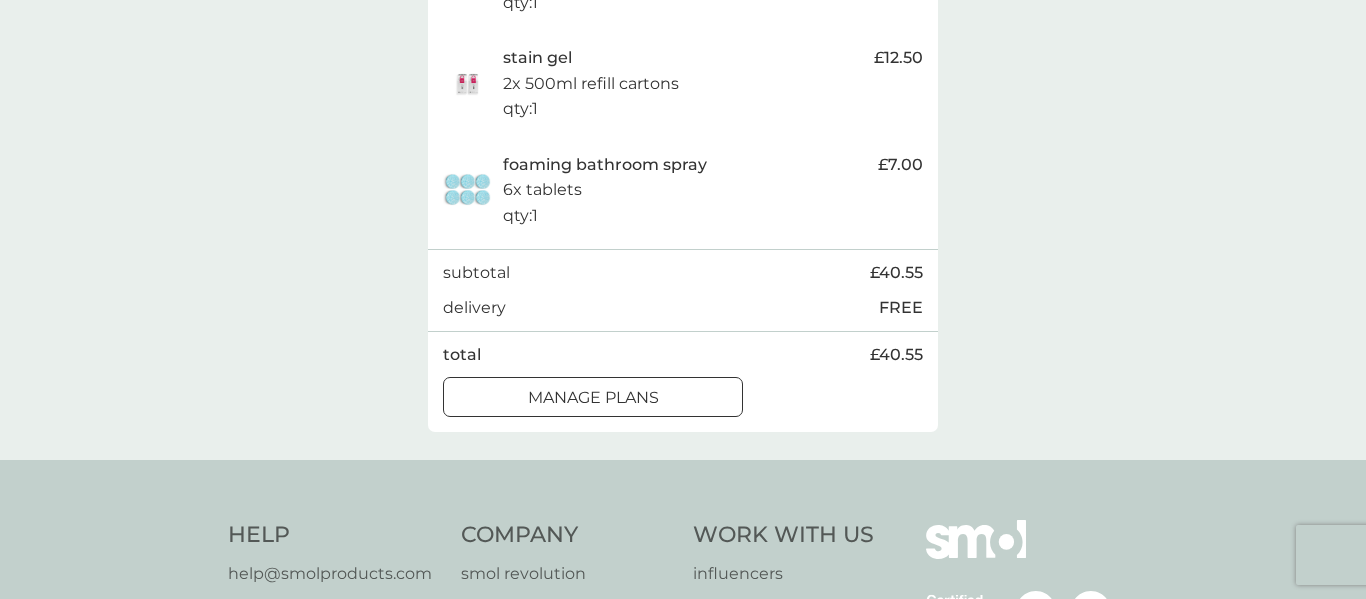 click on "manage plans" at bounding box center (593, 398) 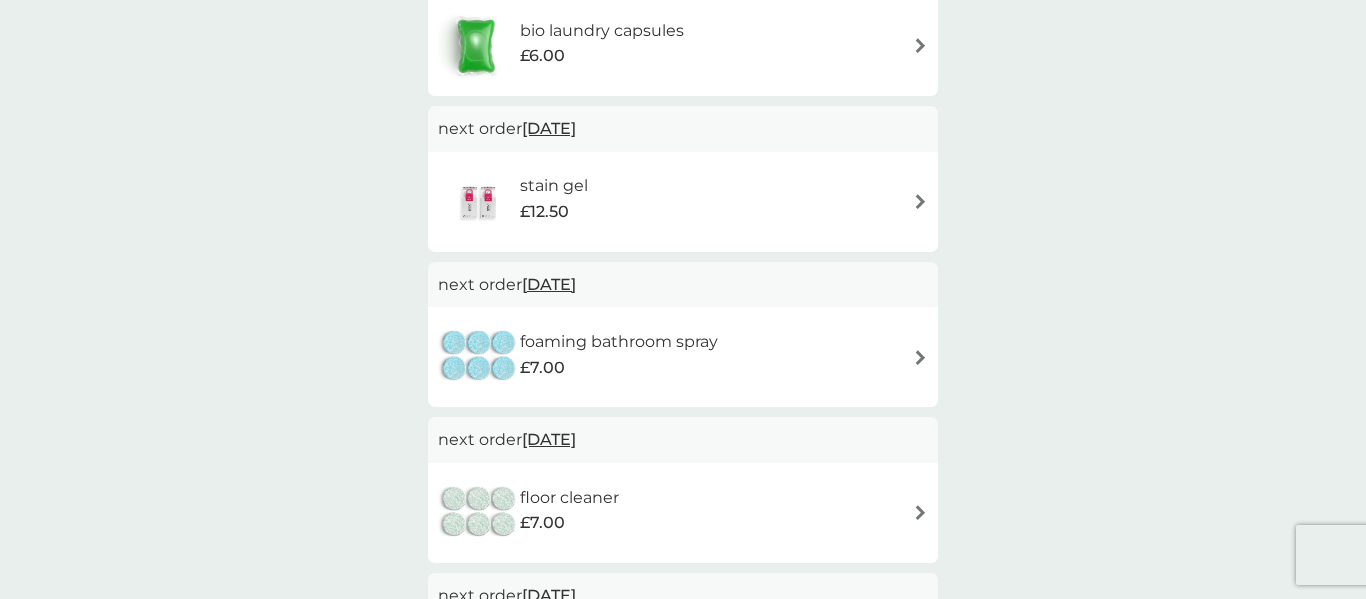 scroll, scrollTop: 337, scrollLeft: 0, axis: vertical 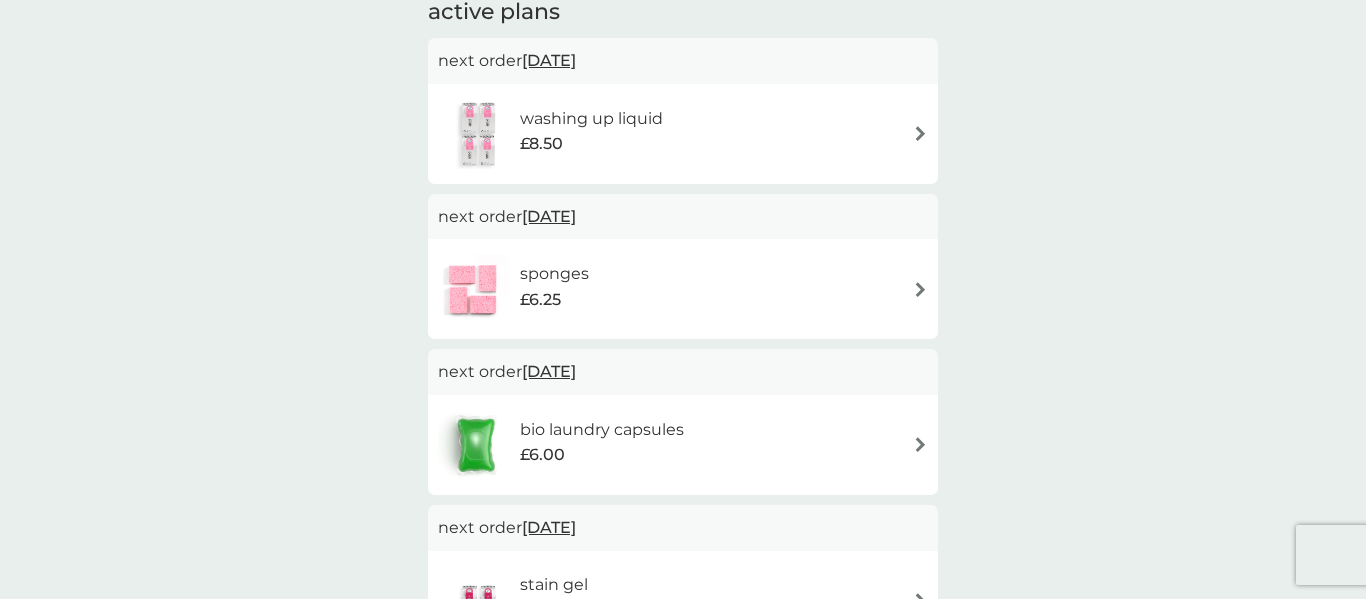 click on "washing up liquid £8.50" at bounding box center [683, 134] 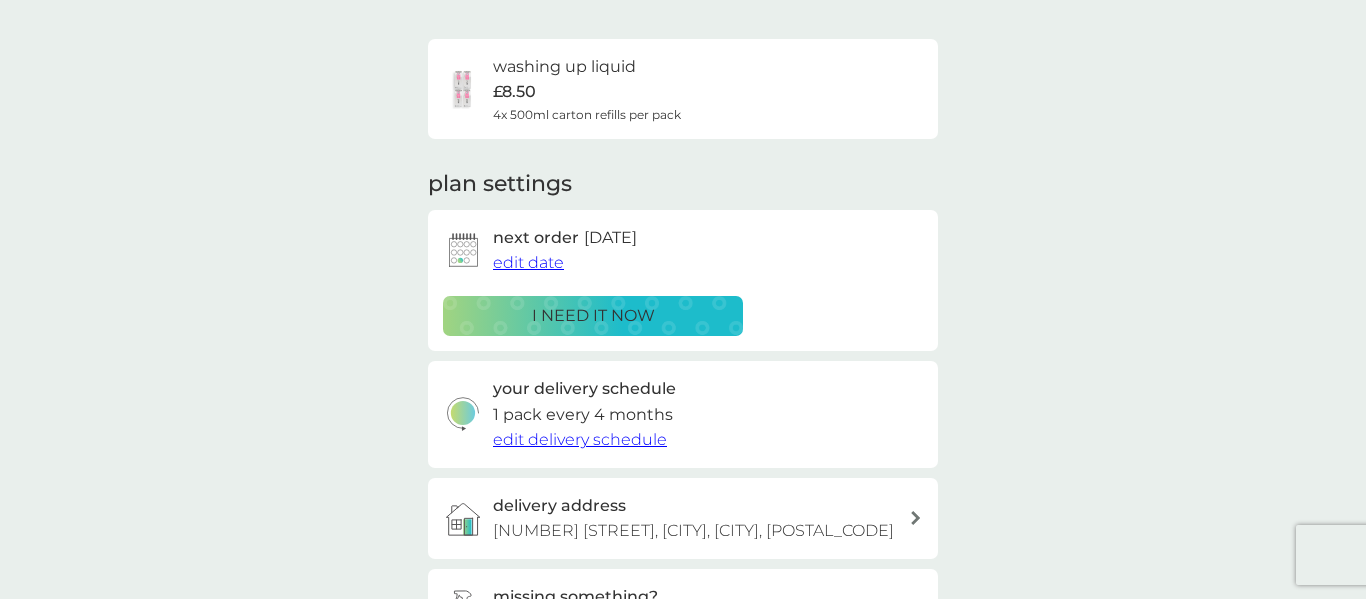 scroll, scrollTop: 129, scrollLeft: 0, axis: vertical 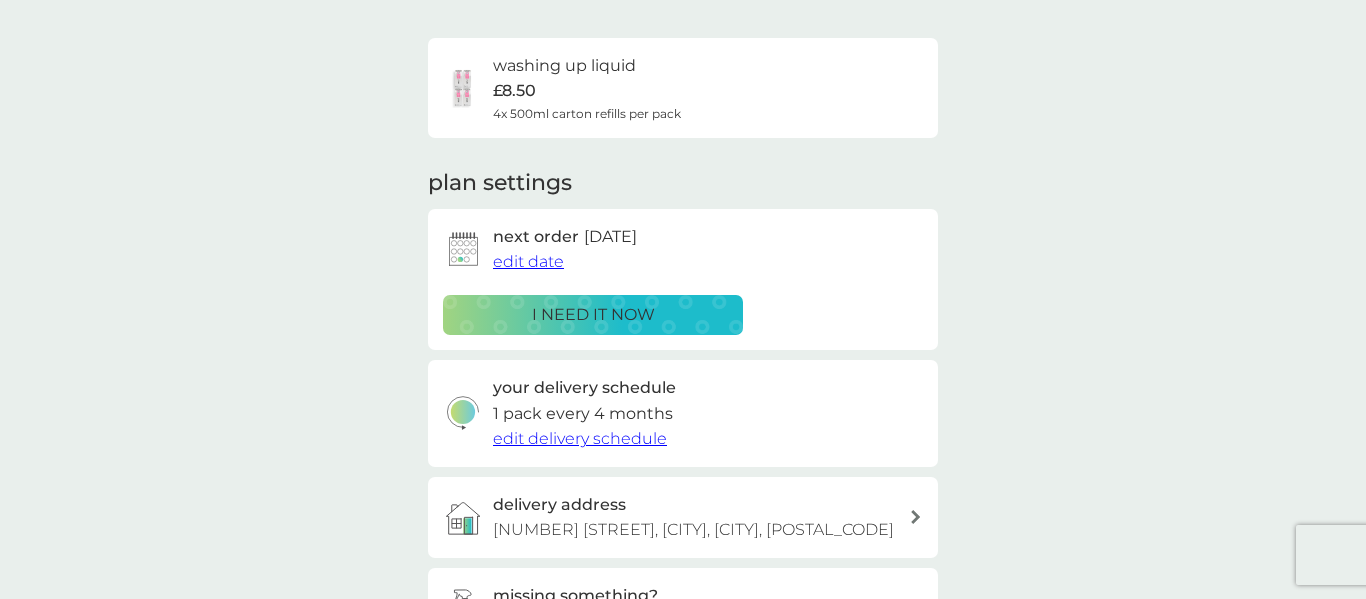 click on "edit delivery schedule" at bounding box center (580, 438) 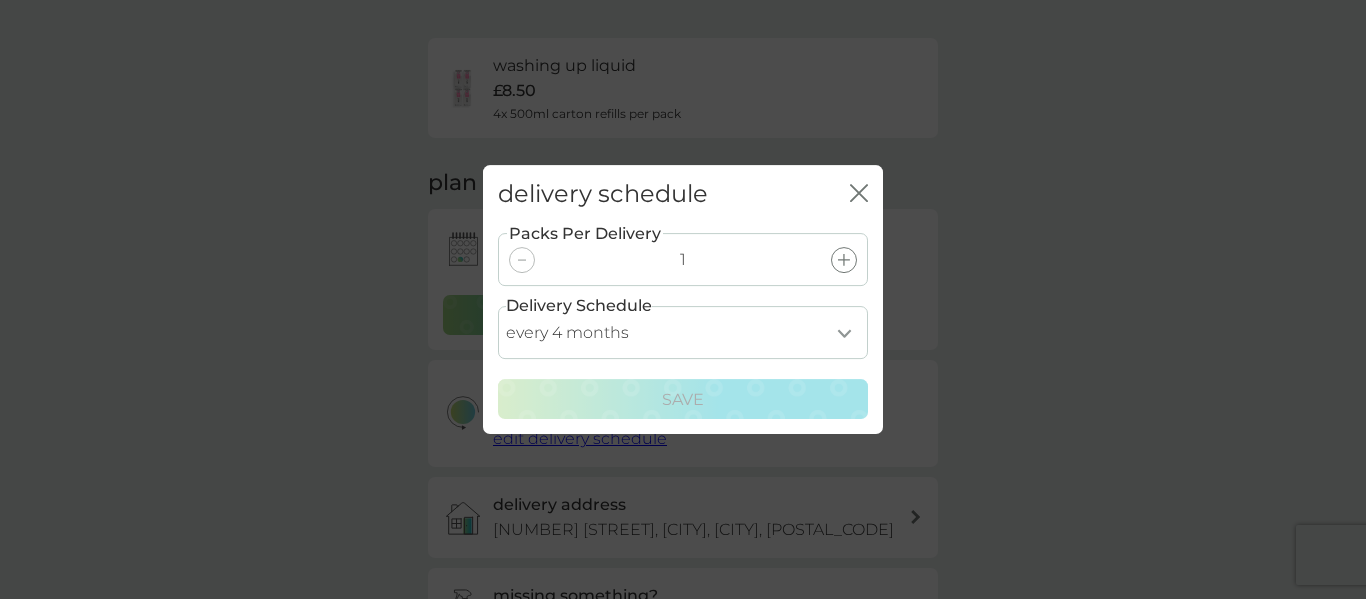 click on "close" 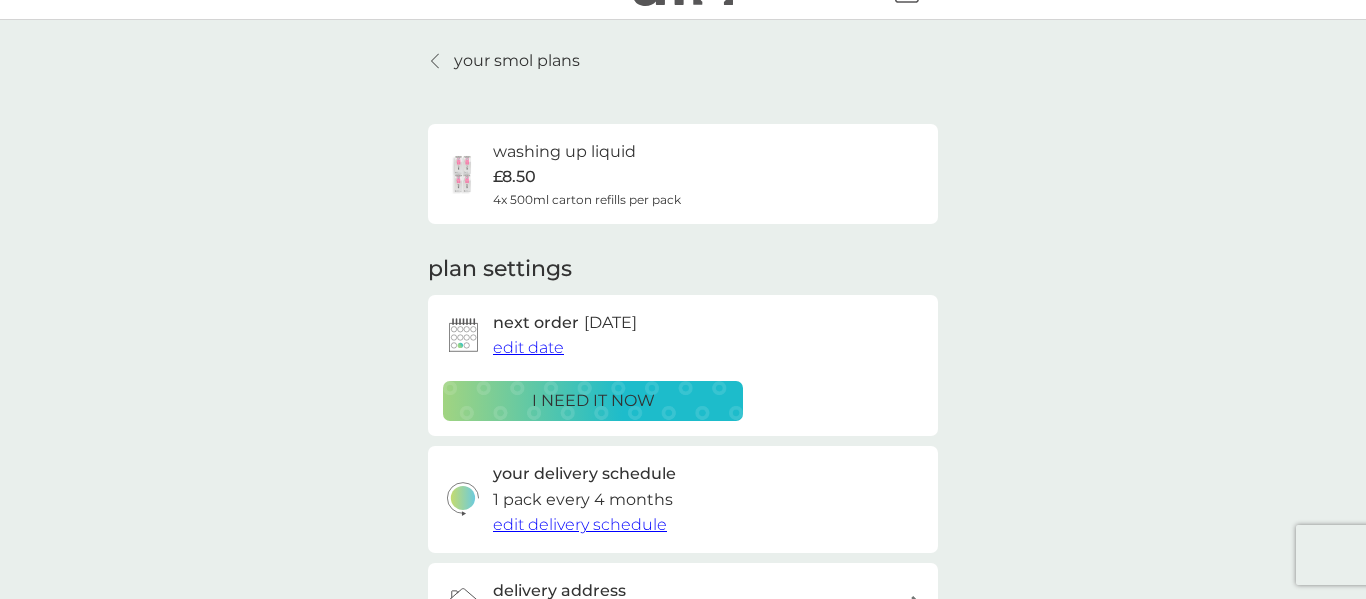 scroll, scrollTop: 0, scrollLeft: 0, axis: both 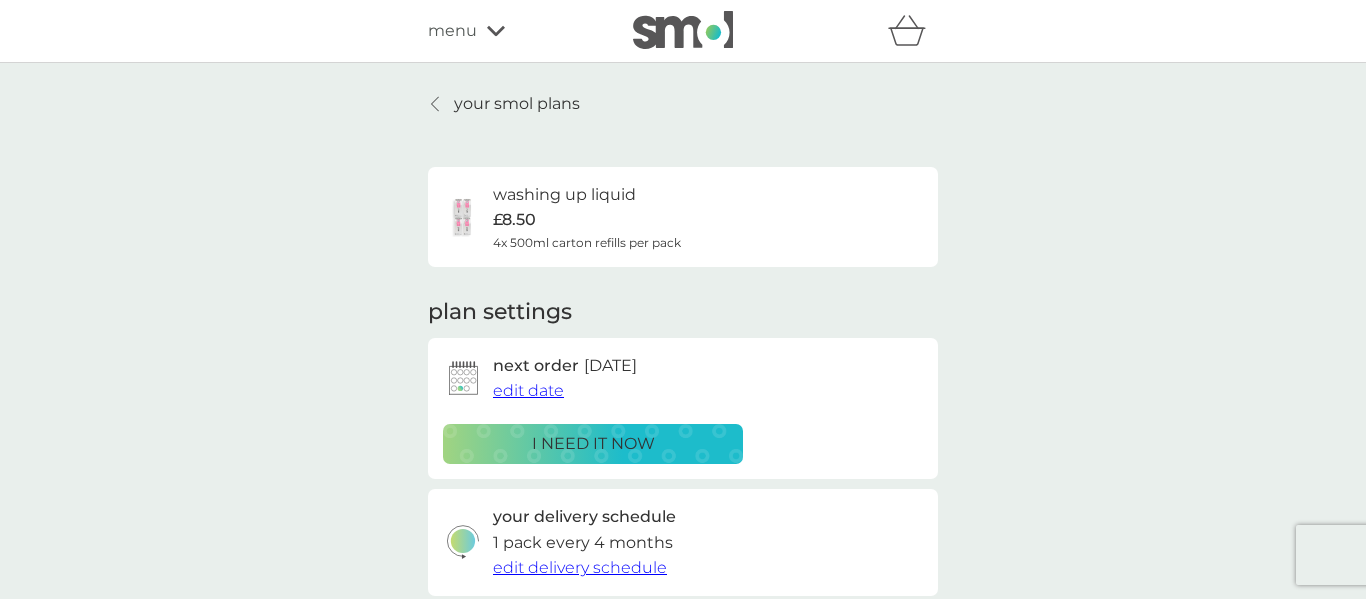 drag, startPoint x: 442, startPoint y: 103, endPoint x: 827, endPoint y: 308, distance: 436.17657 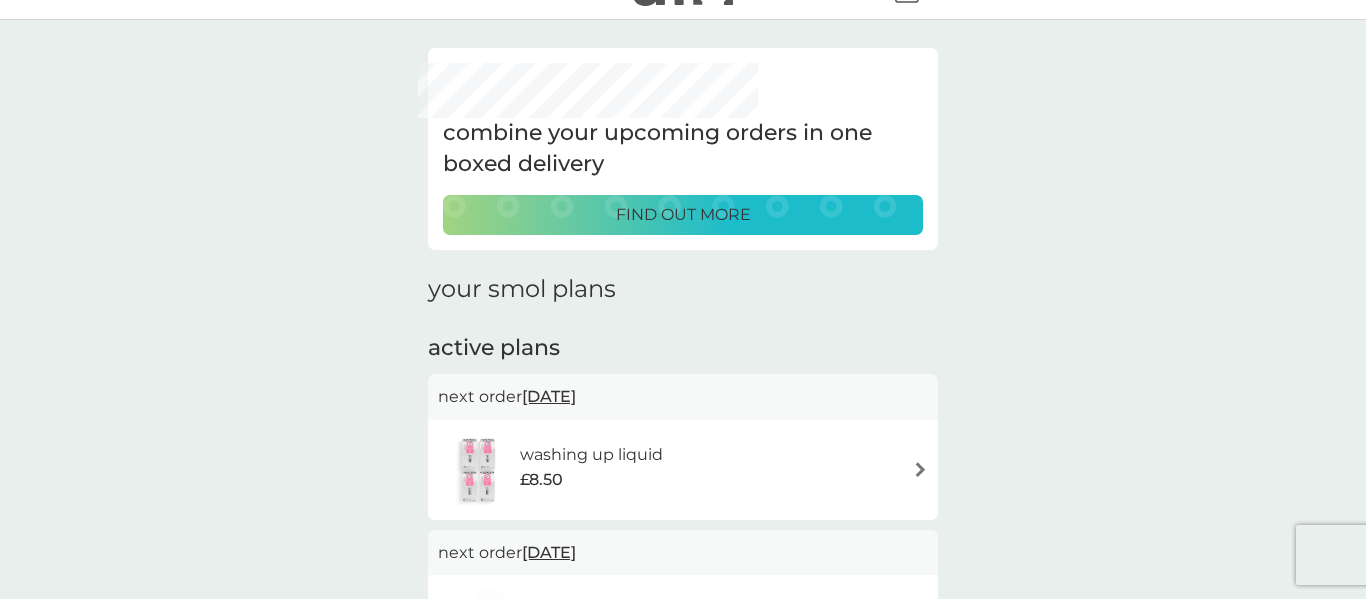 scroll, scrollTop: 0, scrollLeft: 0, axis: both 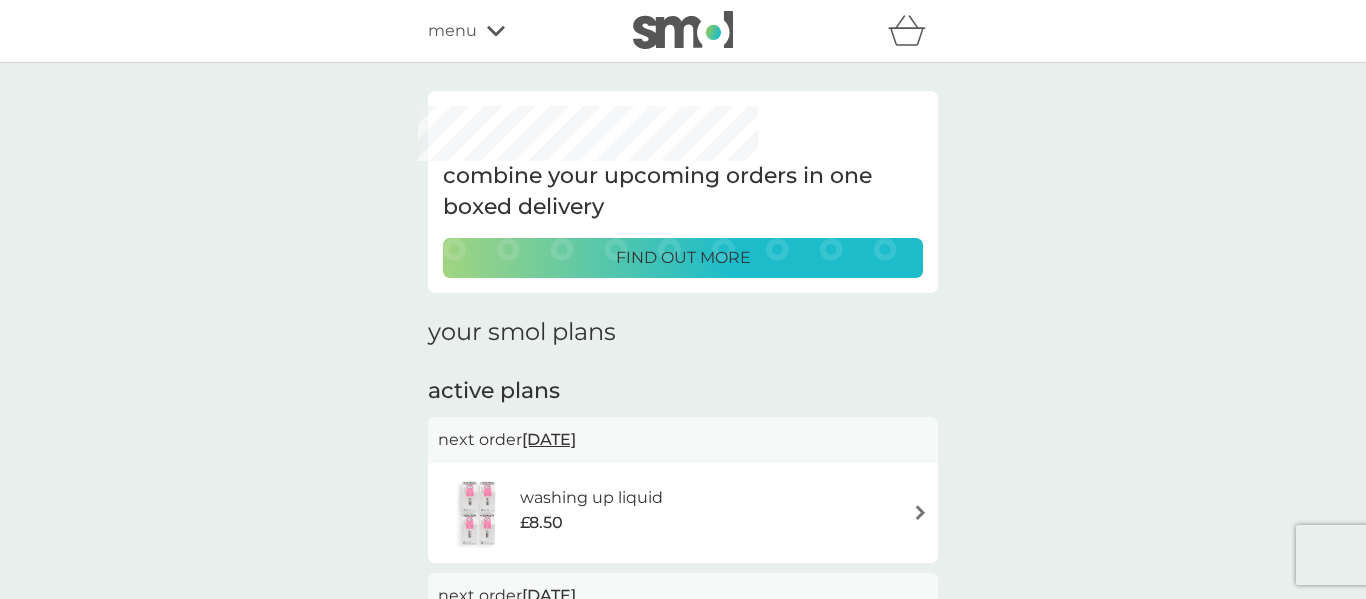 click 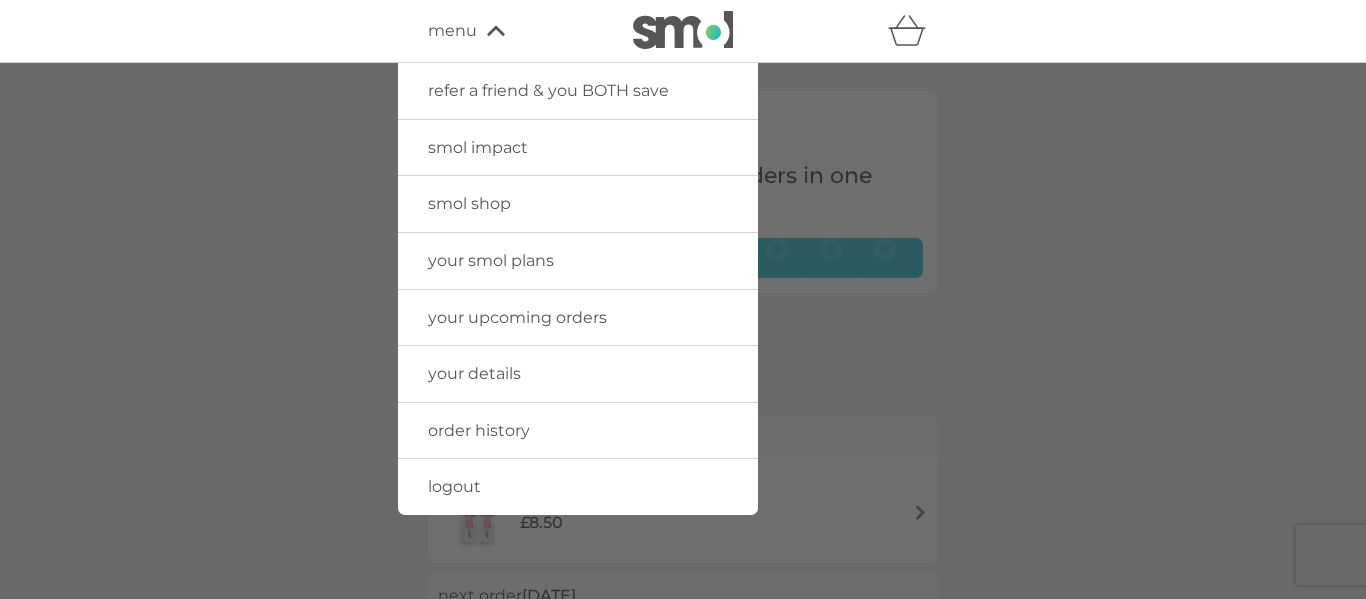 click on "your upcoming orders" at bounding box center (517, 317) 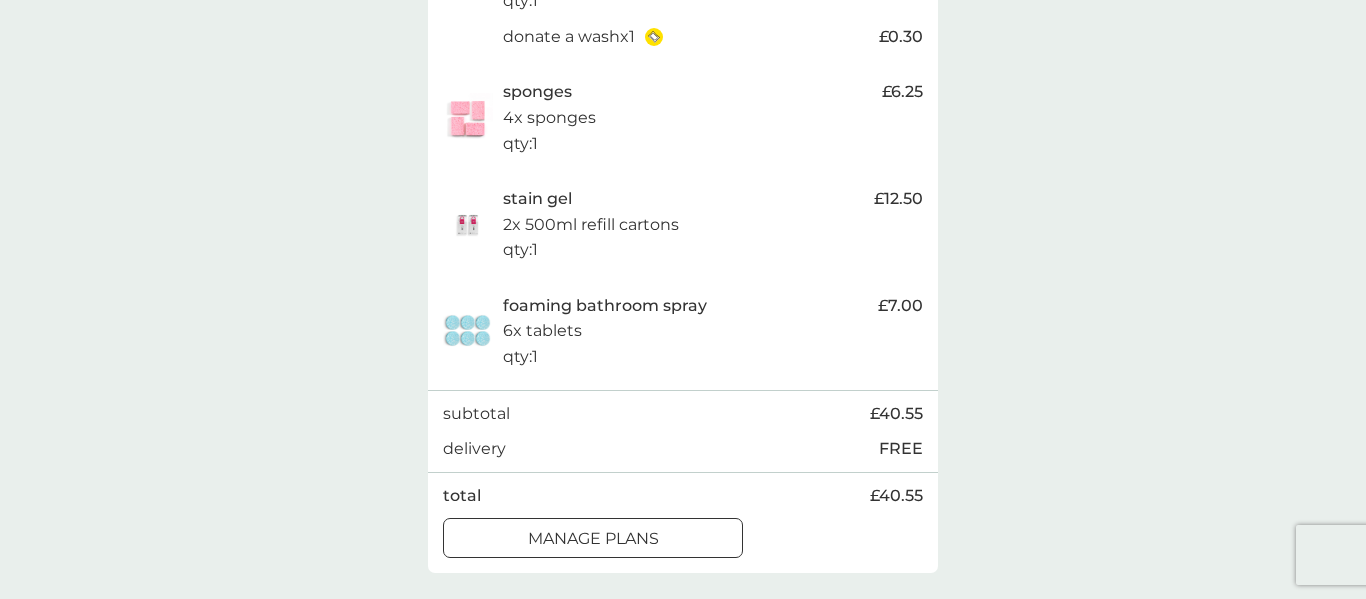 scroll, scrollTop: 659, scrollLeft: 0, axis: vertical 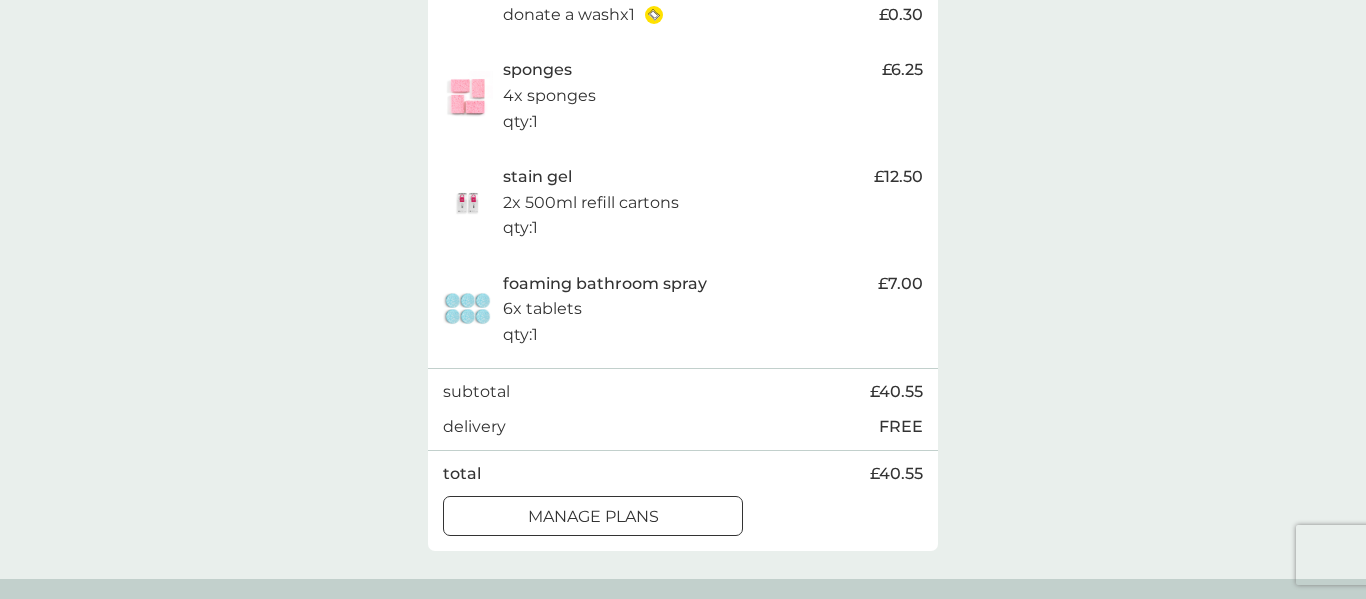 click on "manage plans" at bounding box center (593, 517) 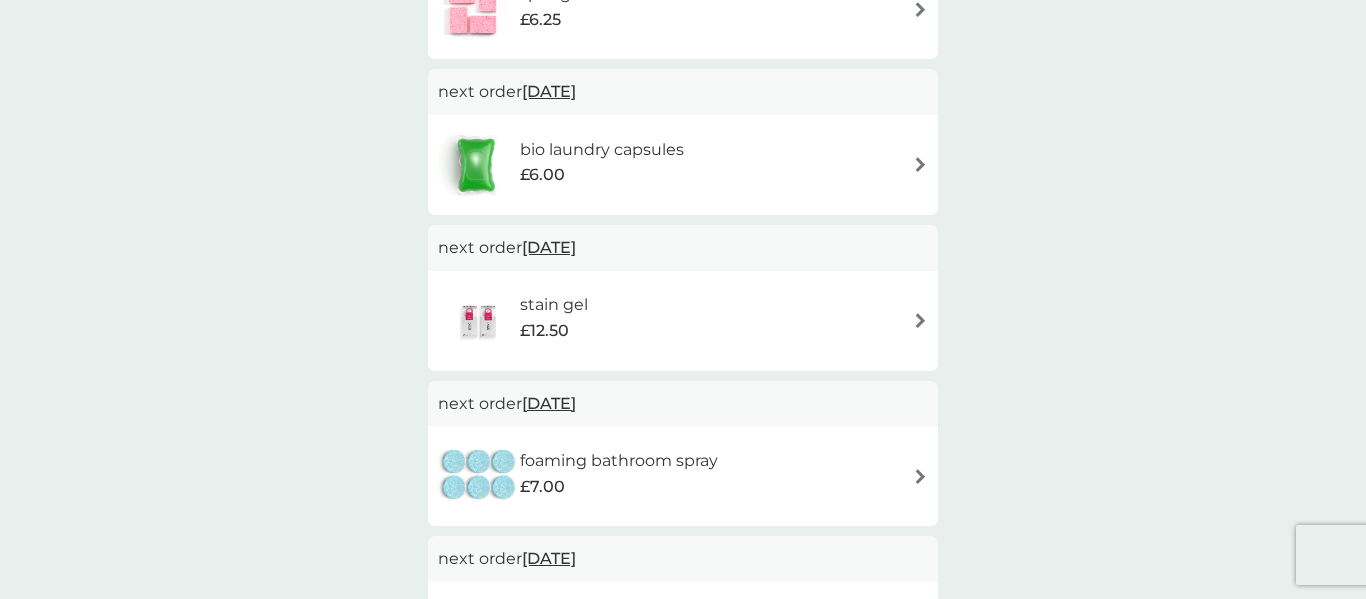 scroll, scrollTop: 163, scrollLeft: 0, axis: vertical 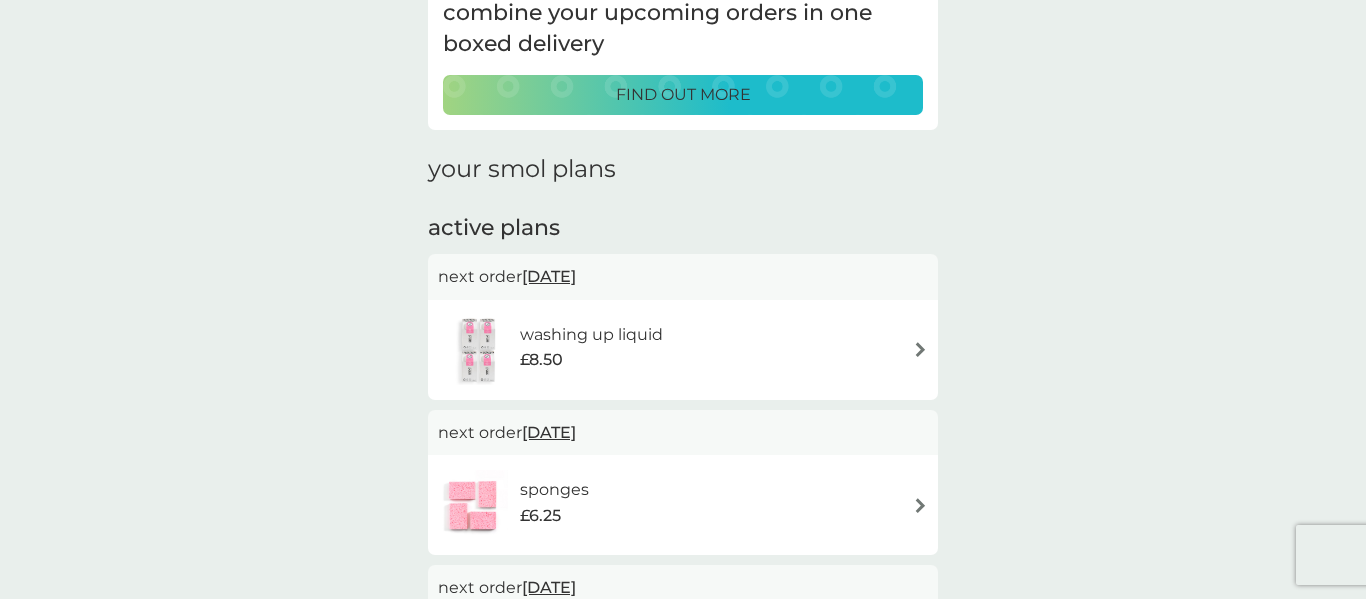 click on "washing up liquid £8.50" at bounding box center (683, 350) 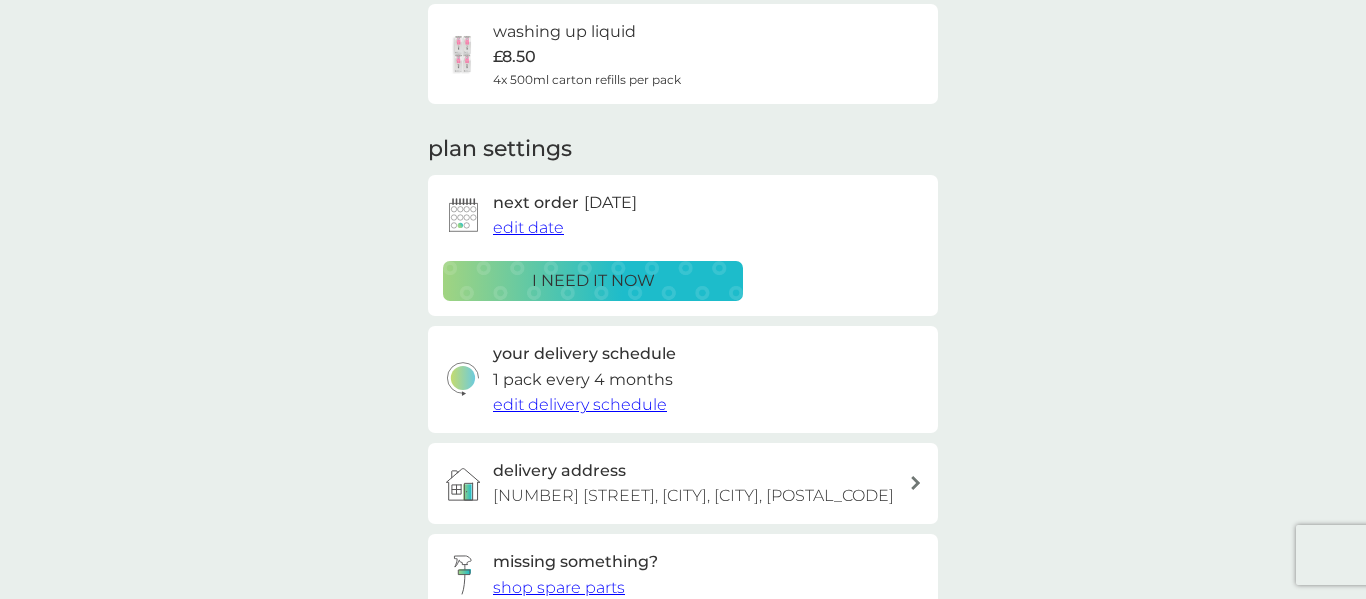 scroll, scrollTop: 0, scrollLeft: 0, axis: both 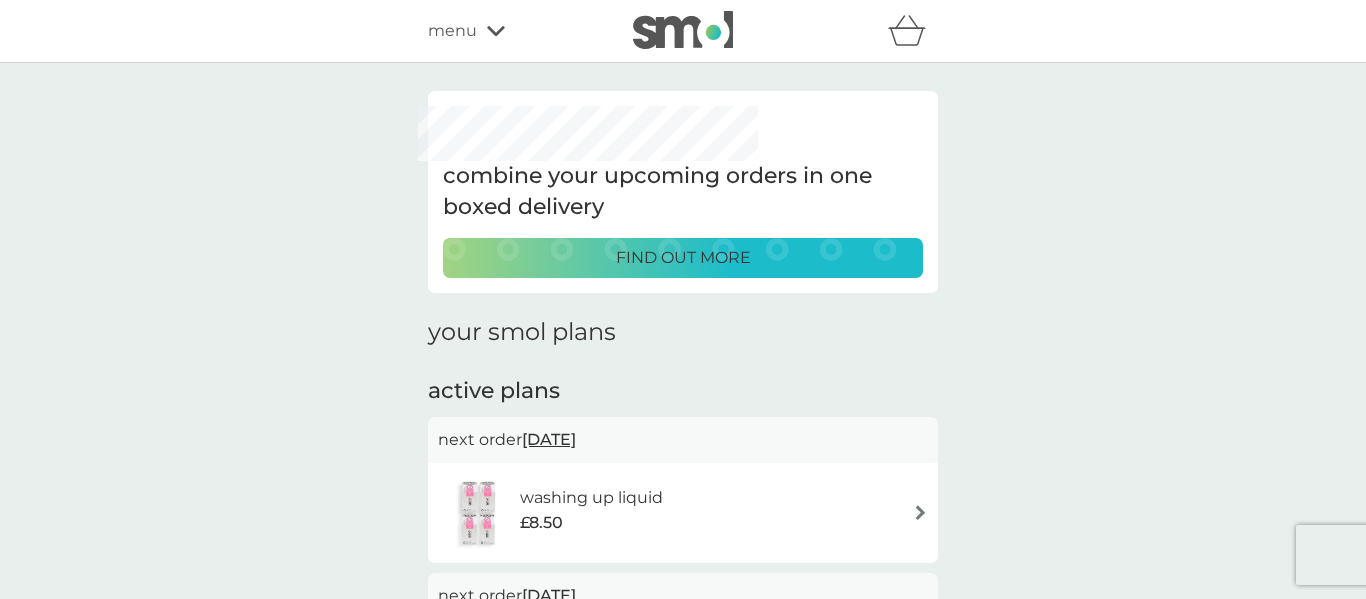 click on "12 Aug 2025" at bounding box center [549, 439] 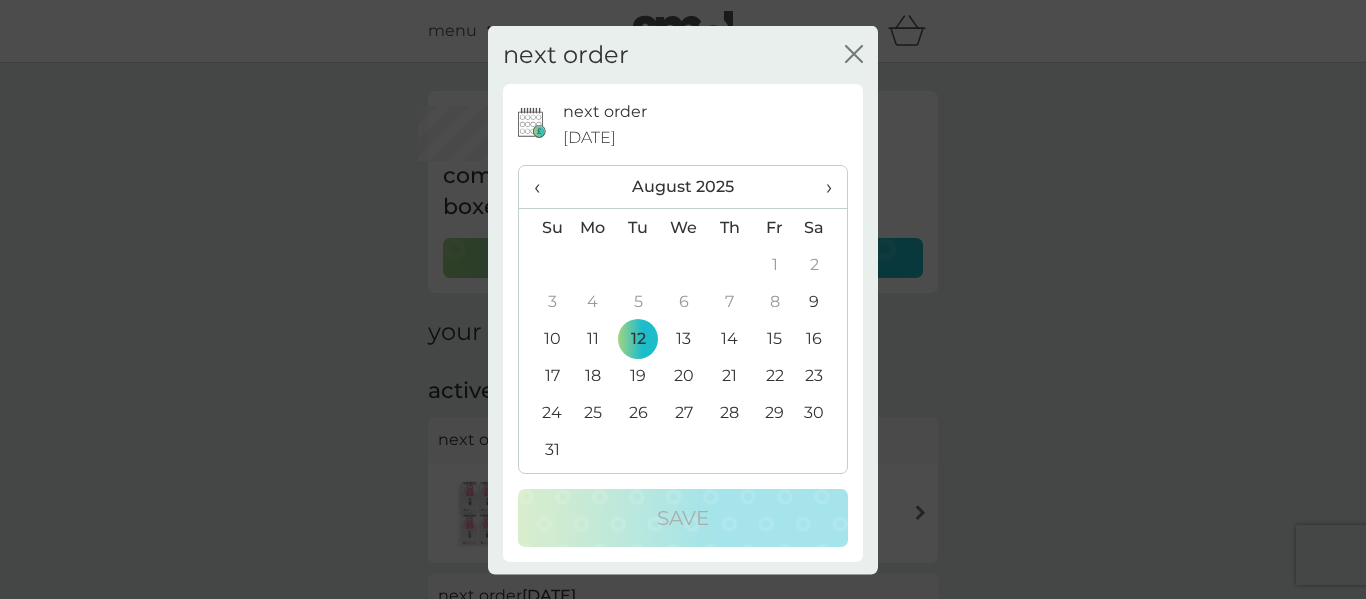 scroll, scrollTop: 163, scrollLeft: 0, axis: vertical 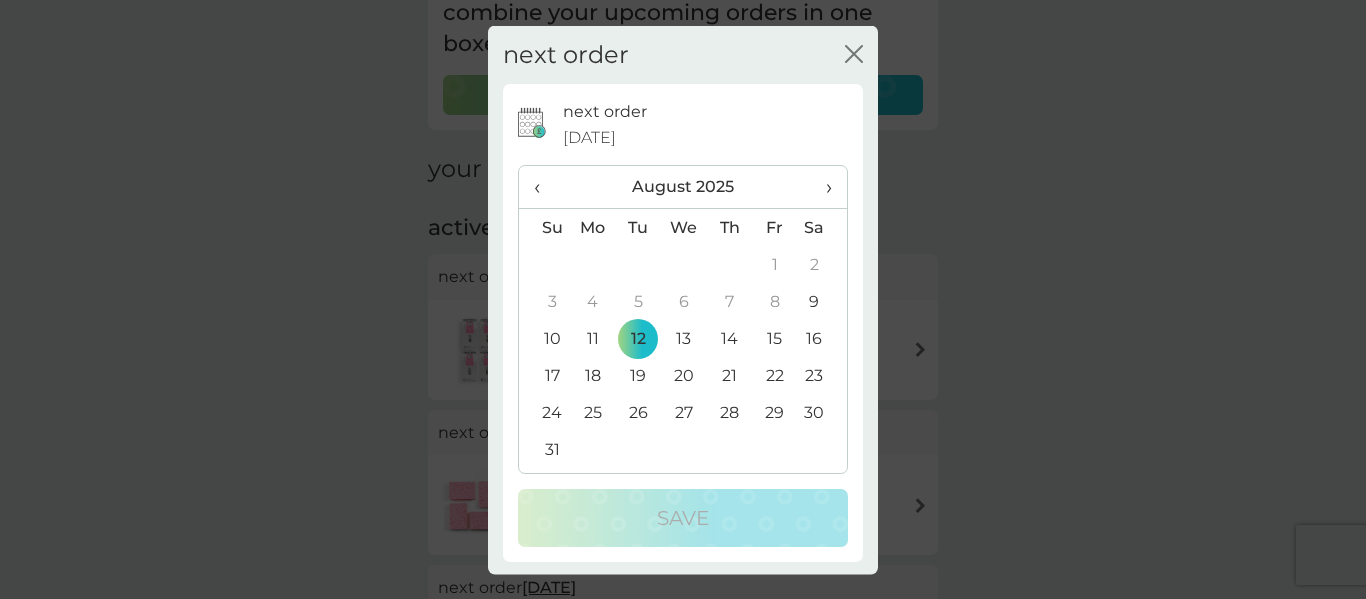 click on "›" at bounding box center [822, 187] 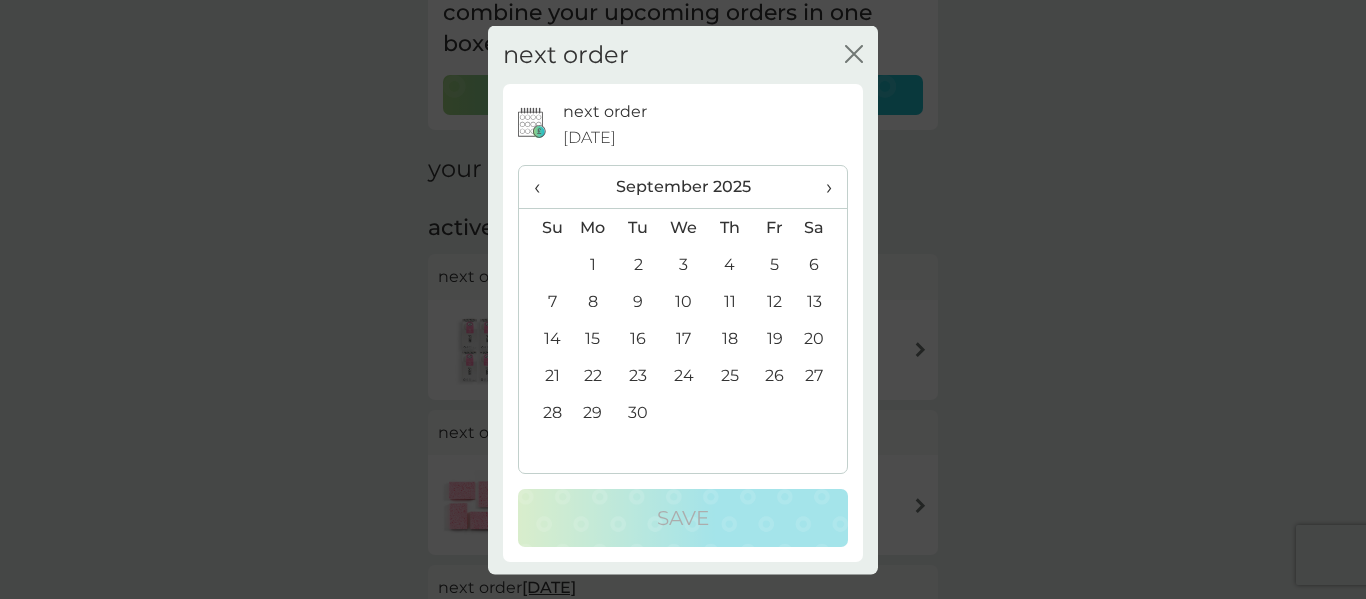 click on "›" at bounding box center (822, 187) 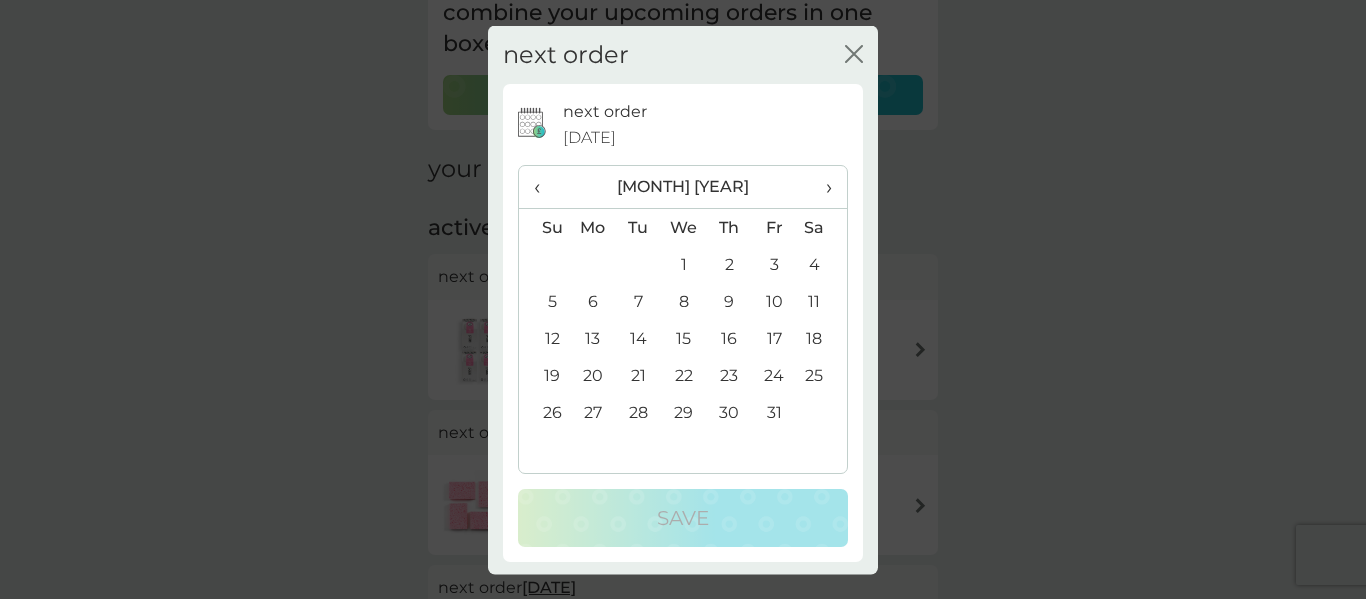 click on "1" at bounding box center [684, 264] 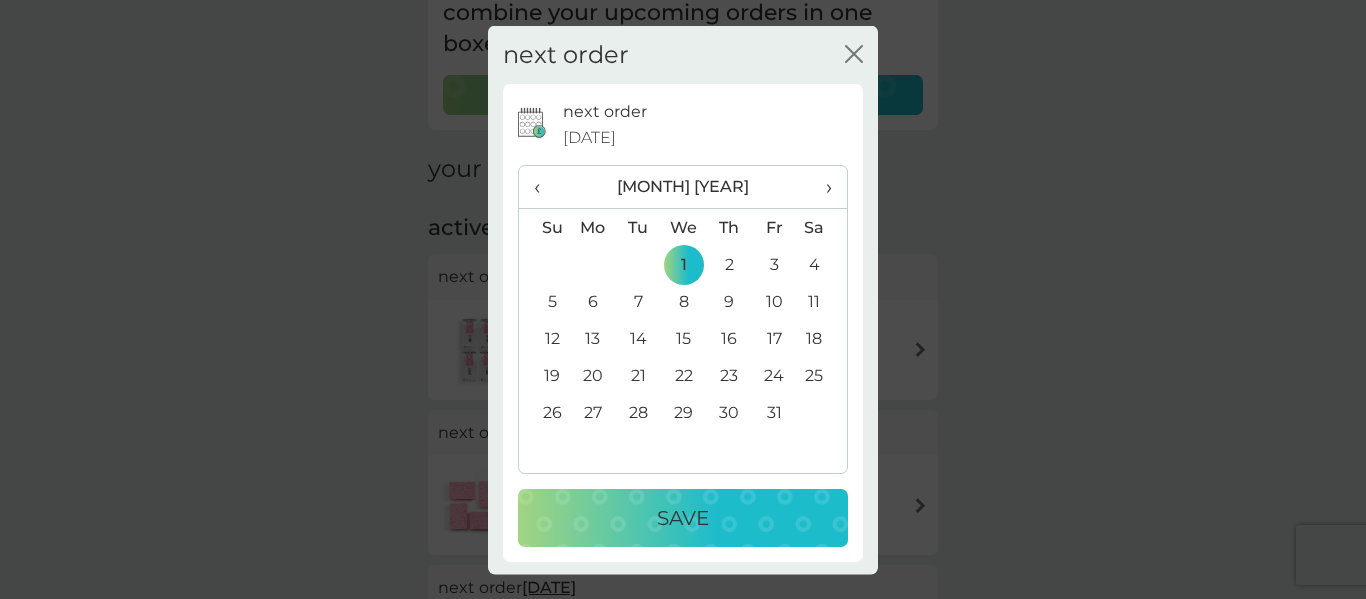click on "Save" at bounding box center (683, 518) 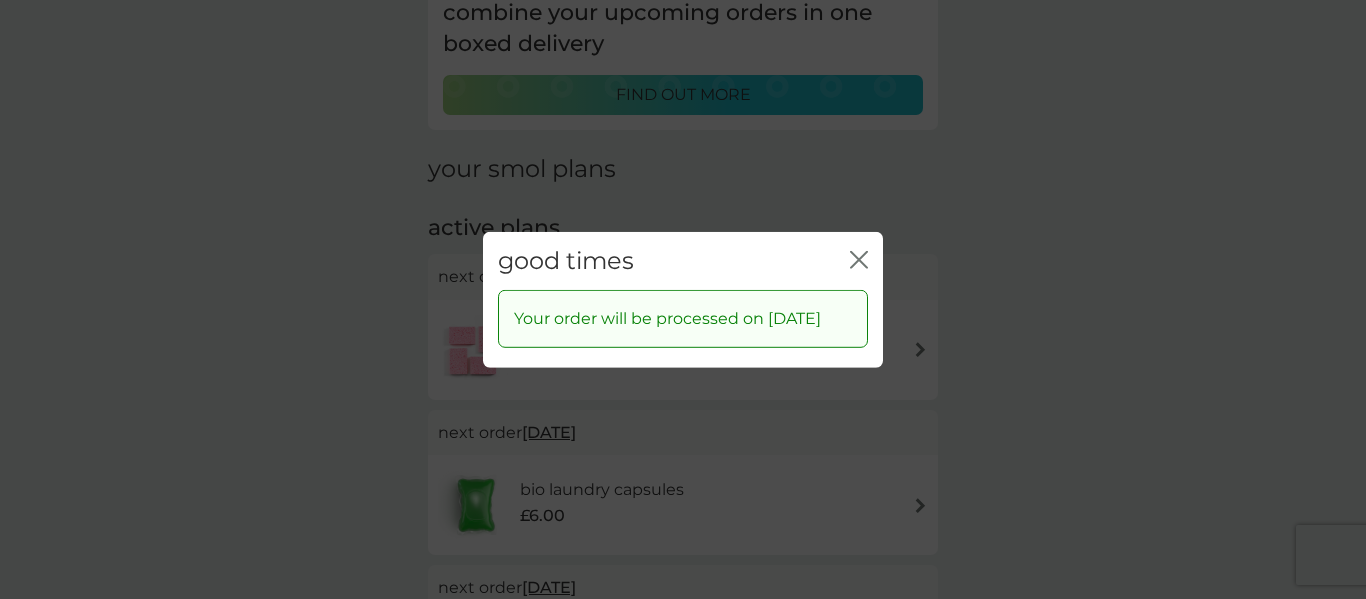 click 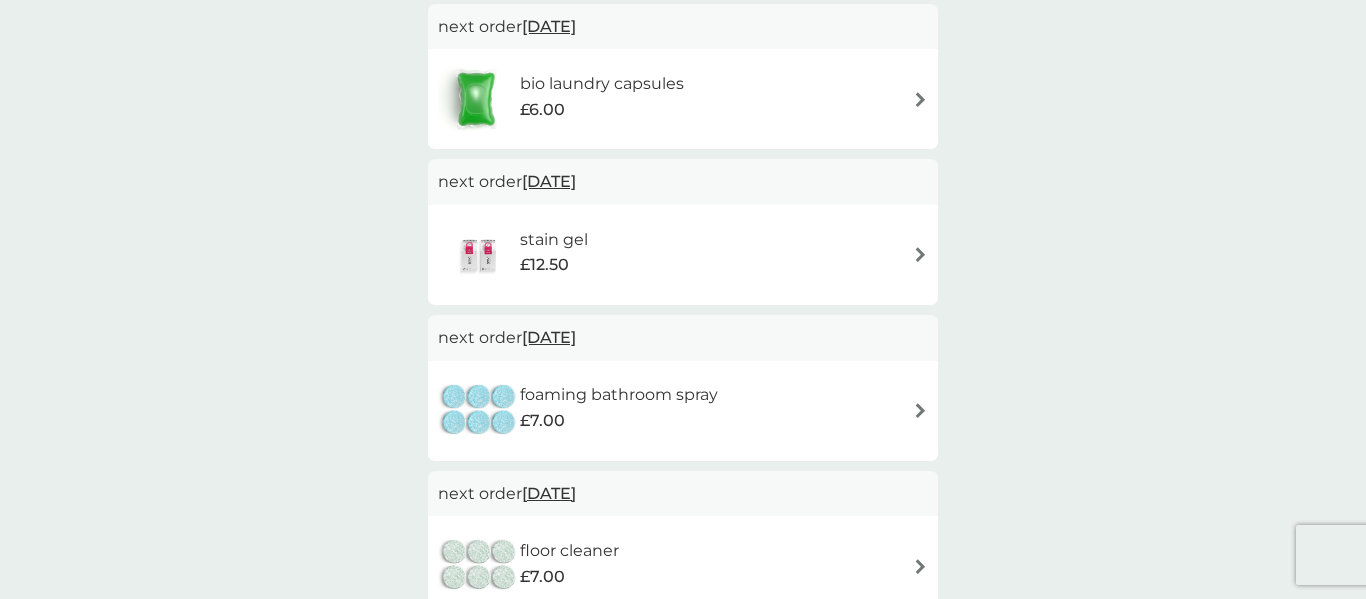 scroll, scrollTop: 583, scrollLeft: 0, axis: vertical 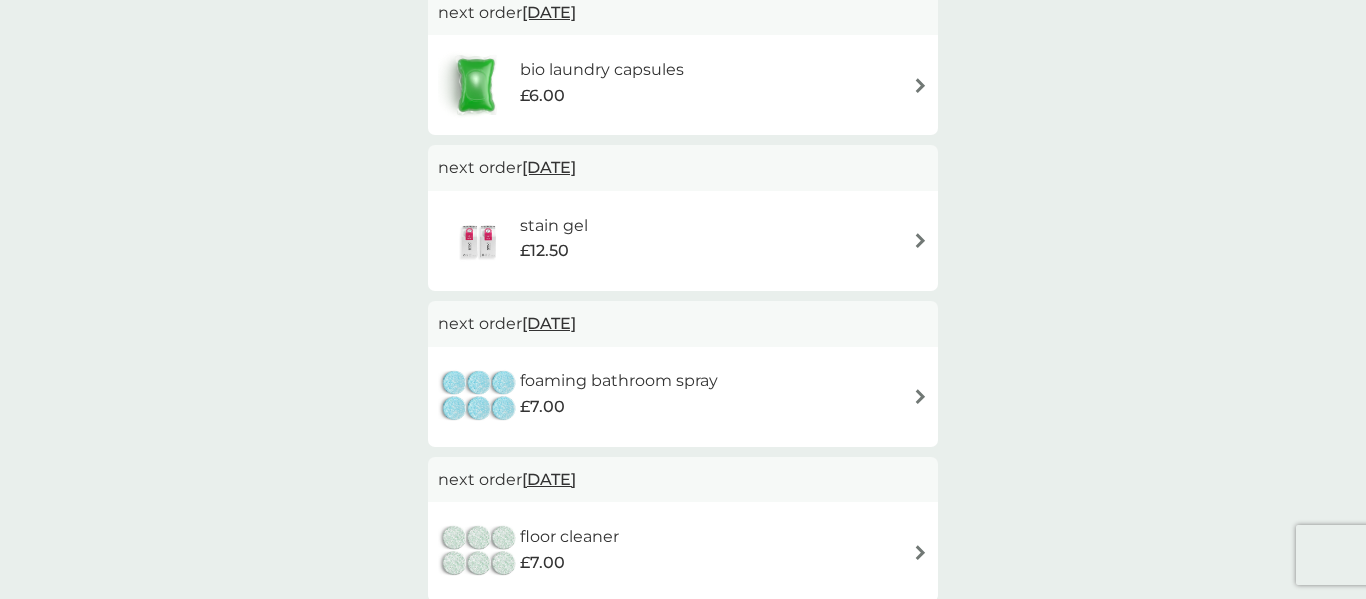 click on "12 Aug 2025" at bounding box center (549, 167) 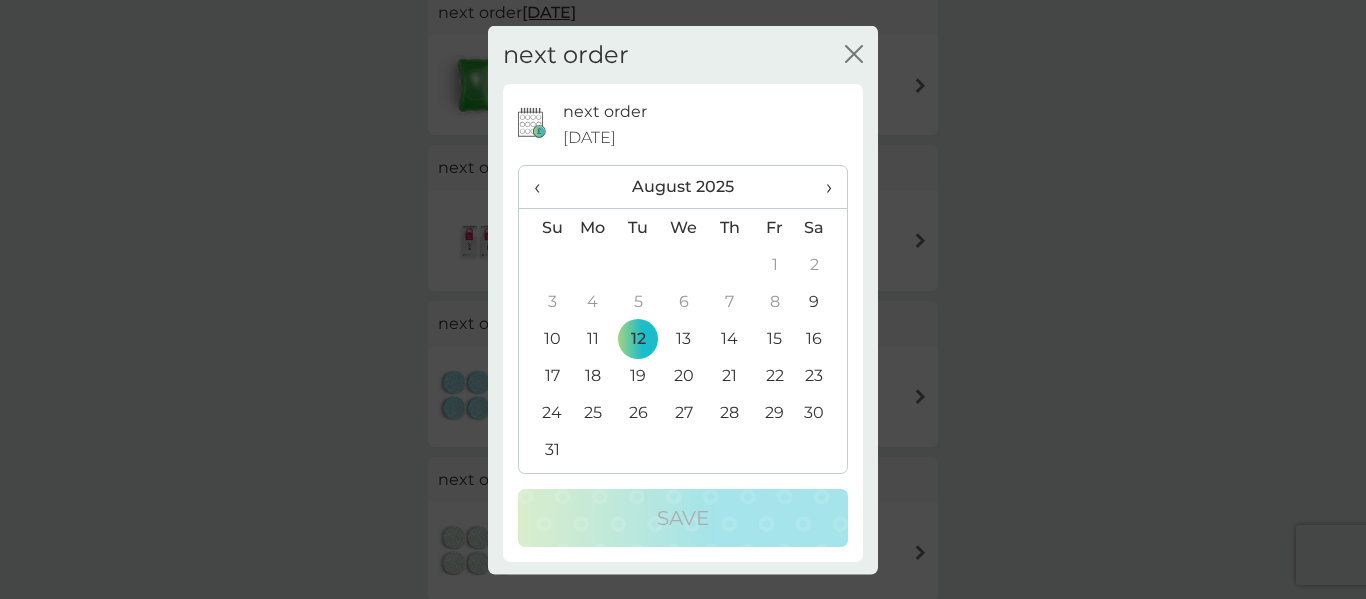 click on "›" at bounding box center (822, 187) 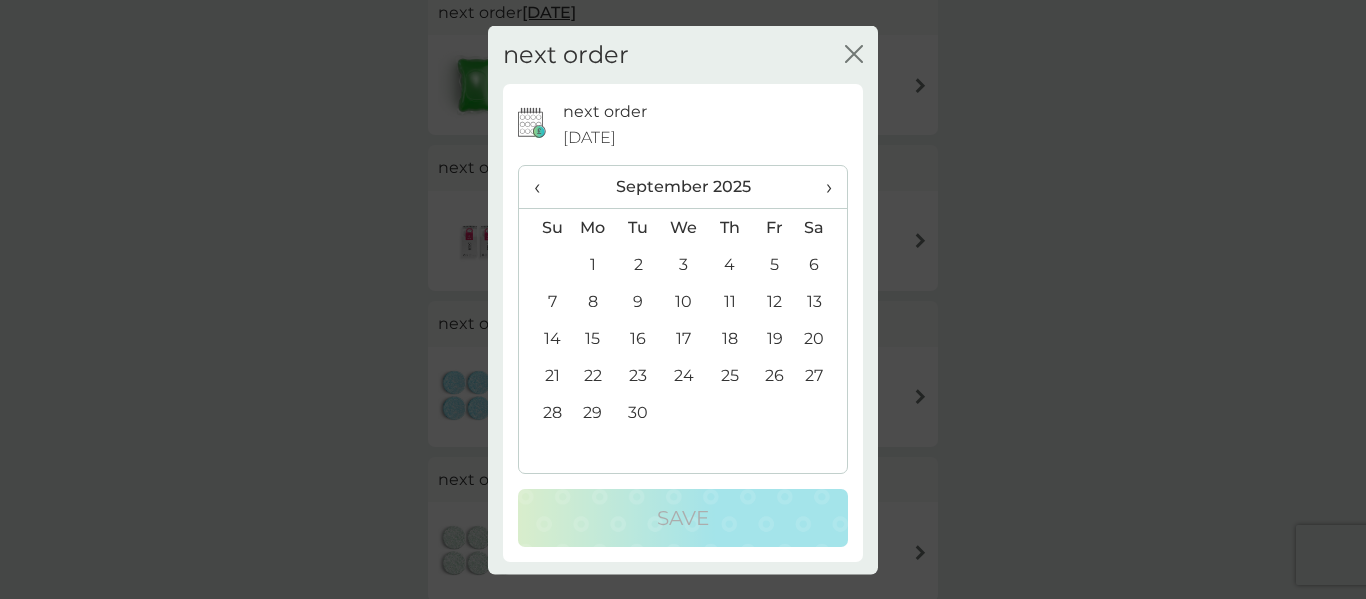 click on "›" at bounding box center [822, 187] 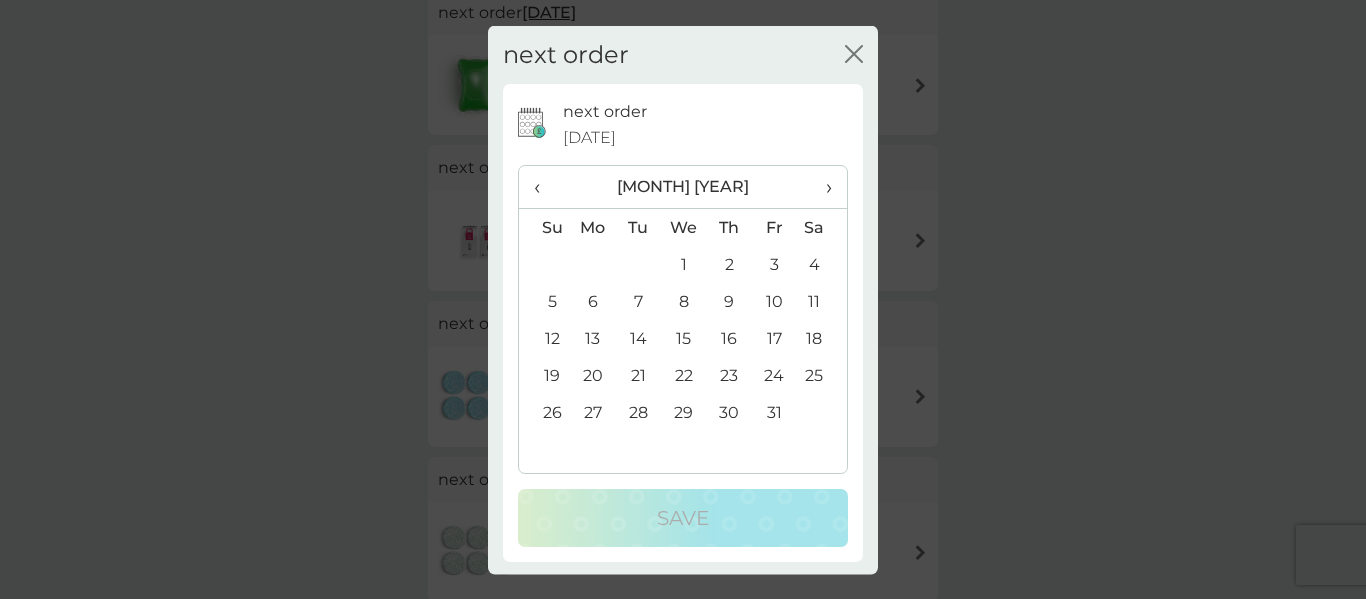 click on "1" at bounding box center (684, 264) 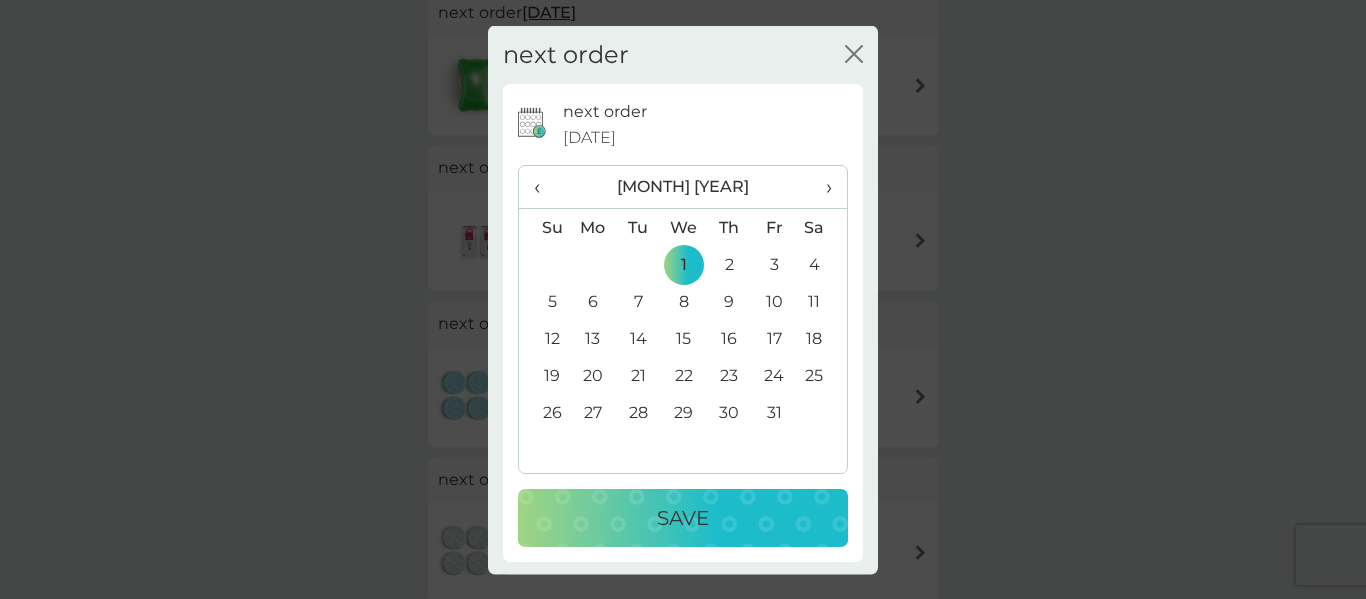 drag, startPoint x: 740, startPoint y: 520, endPoint x: 768, endPoint y: 478, distance: 50.47772 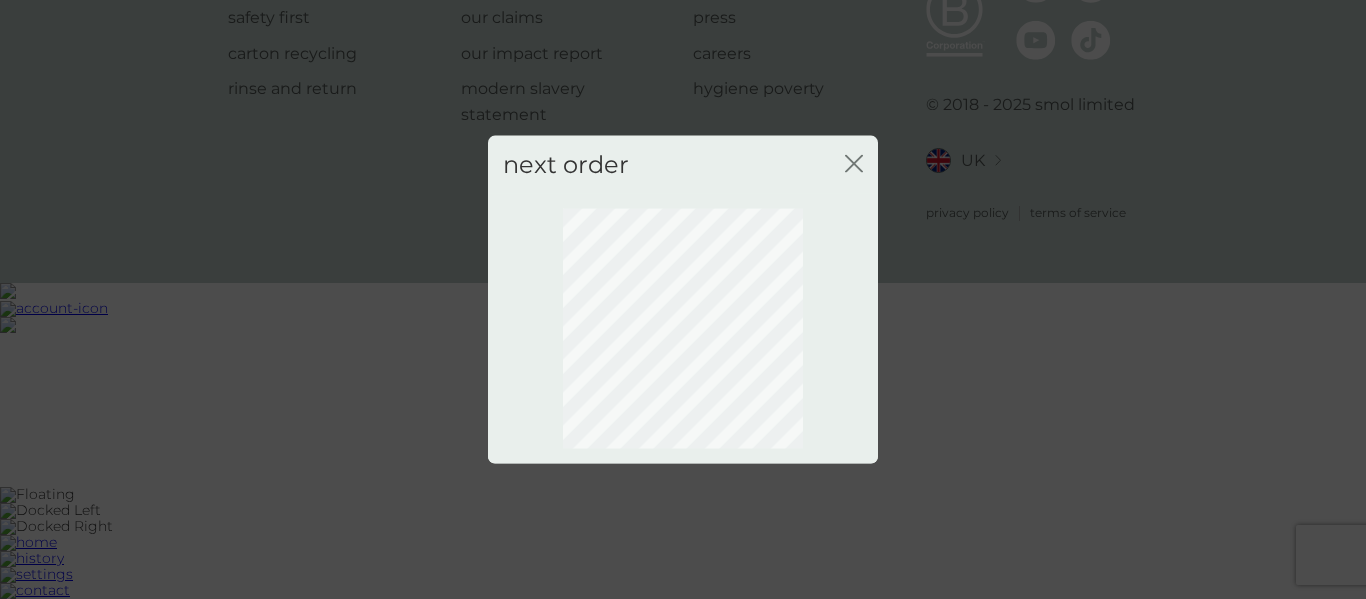 scroll, scrollTop: 240, scrollLeft: 0, axis: vertical 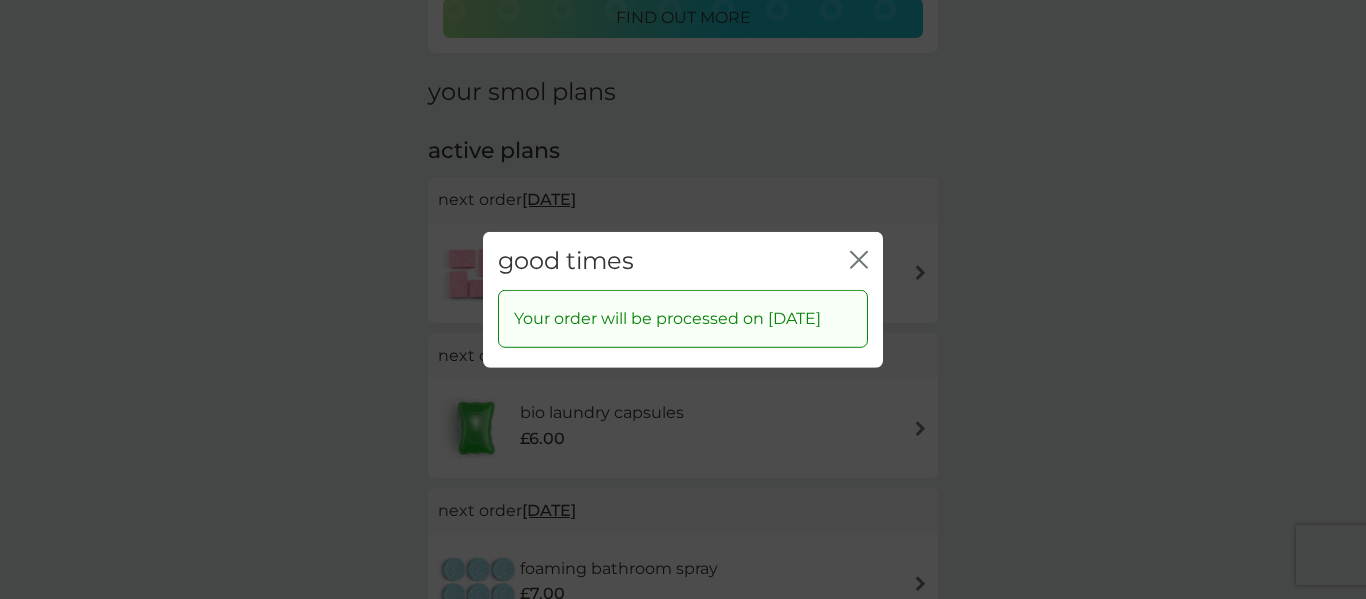 click 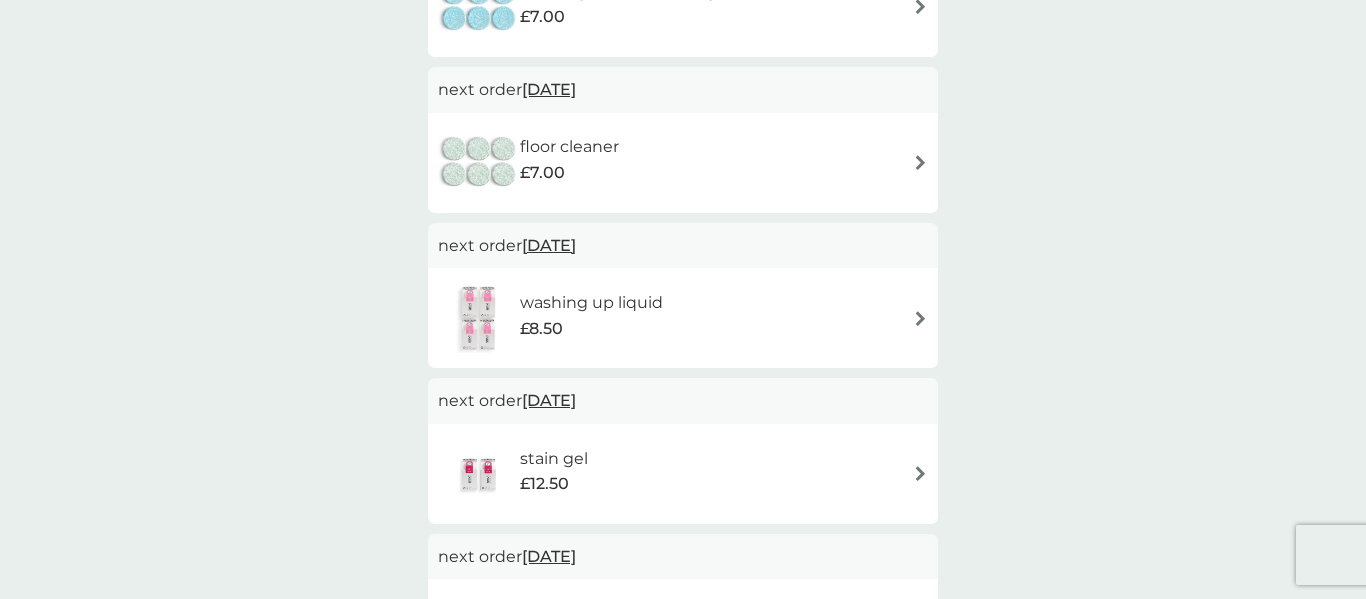 scroll, scrollTop: 795, scrollLeft: 0, axis: vertical 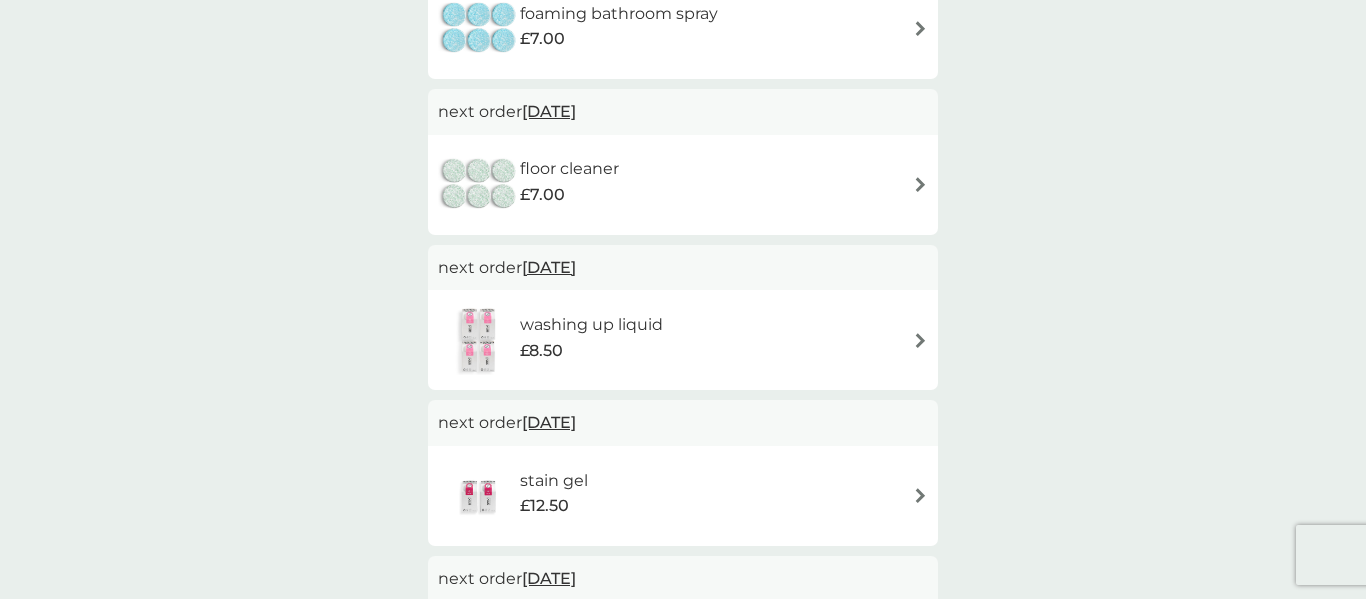 click on "23 Sep 2025" at bounding box center [549, 111] 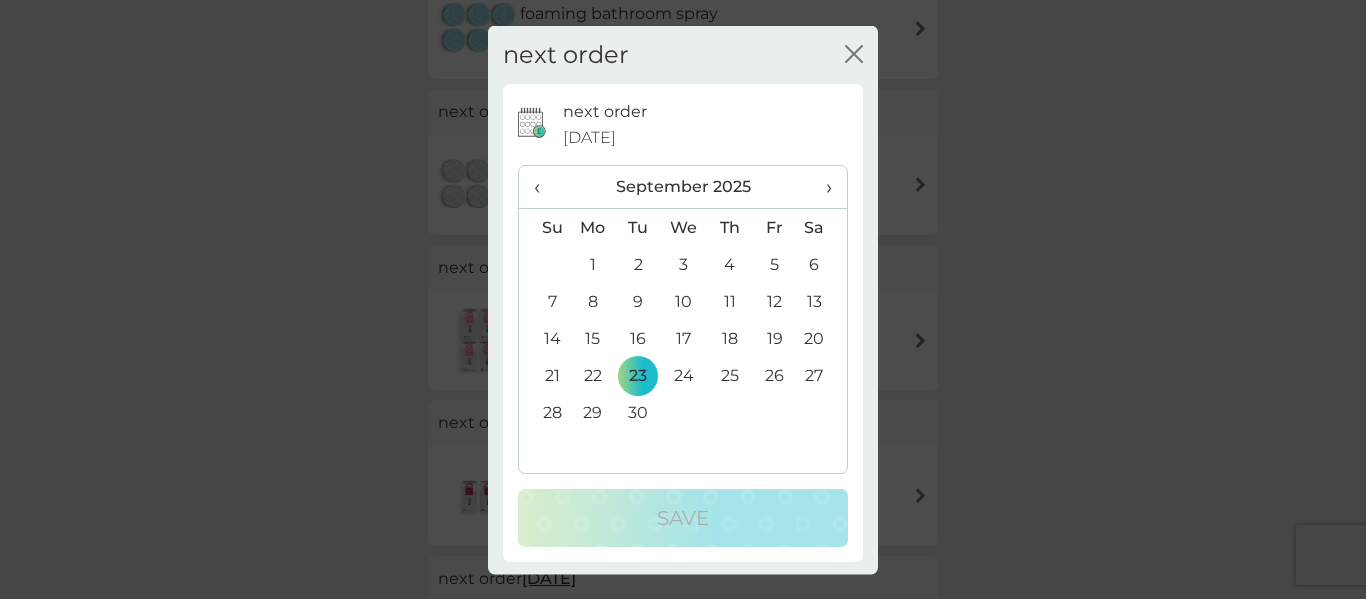 click on "›" at bounding box center [822, 187] 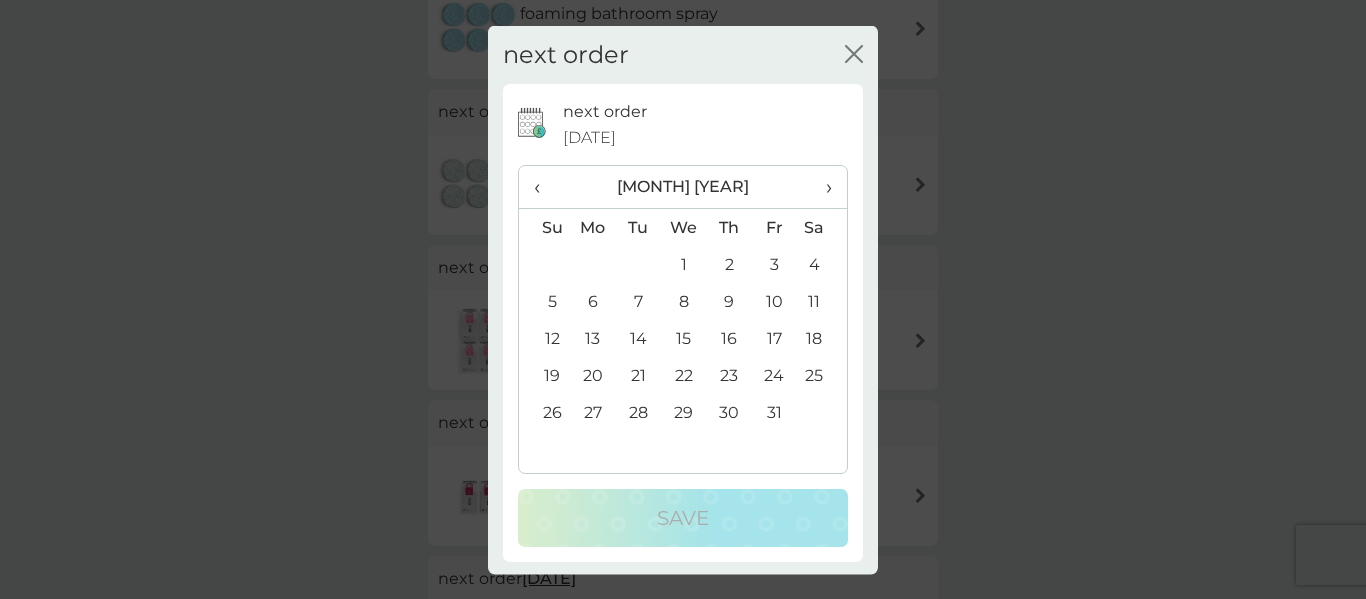 click on "1" at bounding box center (684, 264) 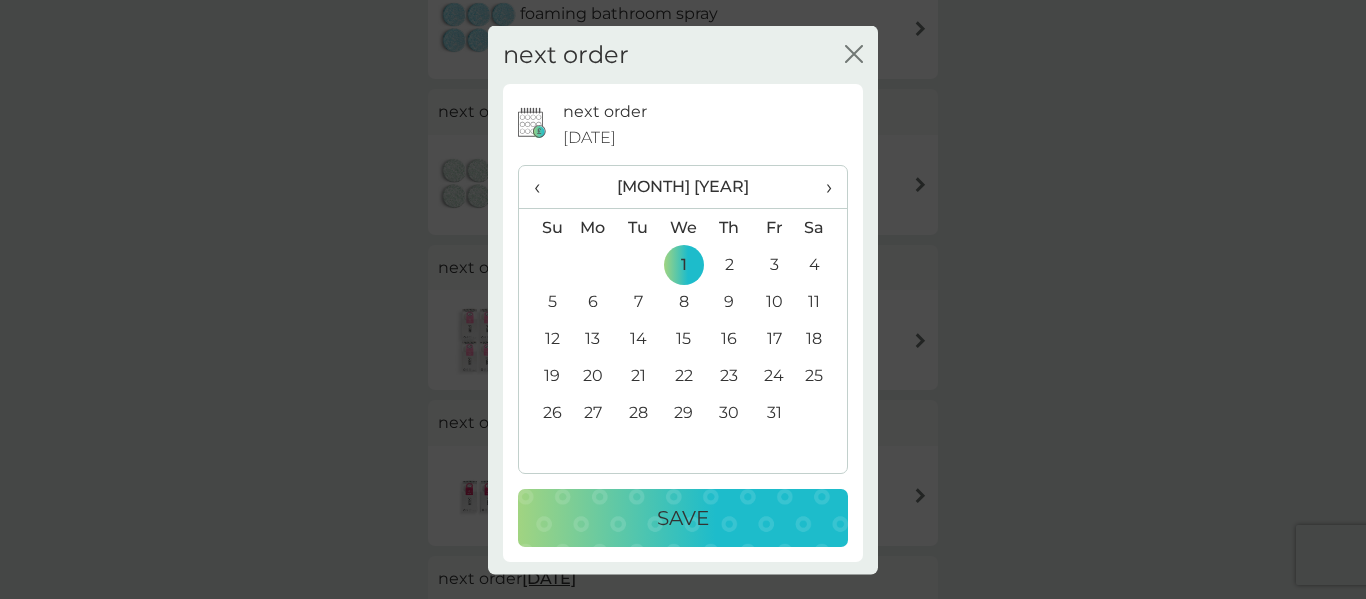 drag, startPoint x: 728, startPoint y: 519, endPoint x: 760, endPoint y: 486, distance: 45.96738 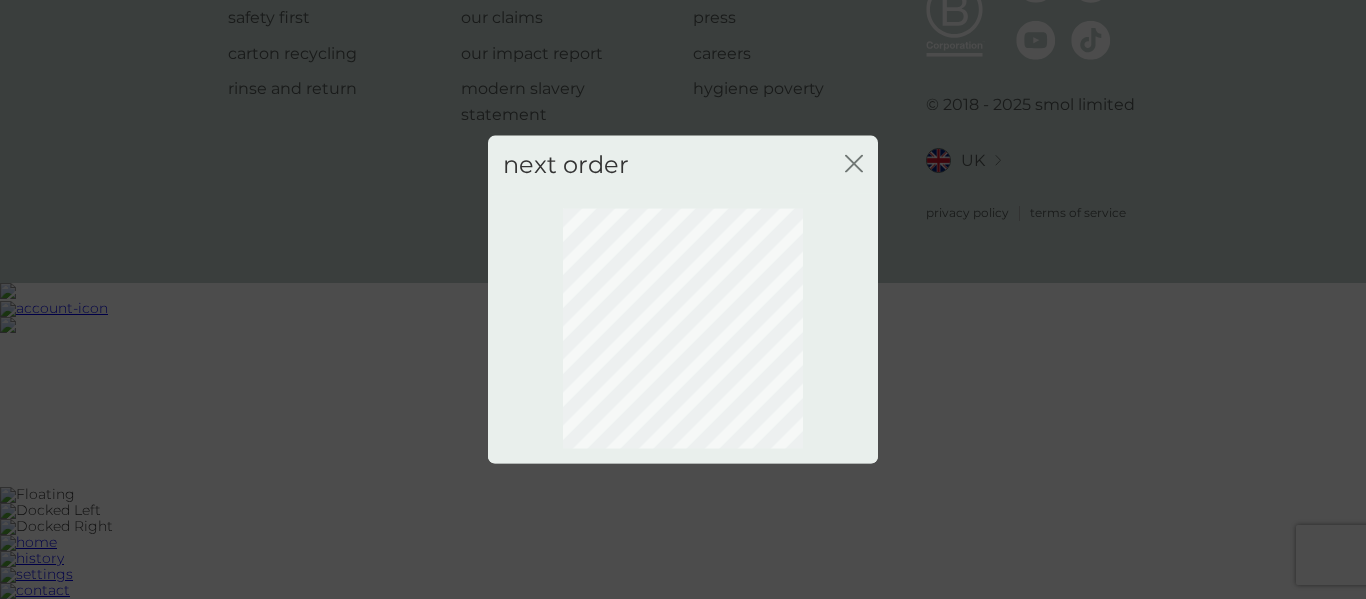 scroll, scrollTop: 240, scrollLeft: 0, axis: vertical 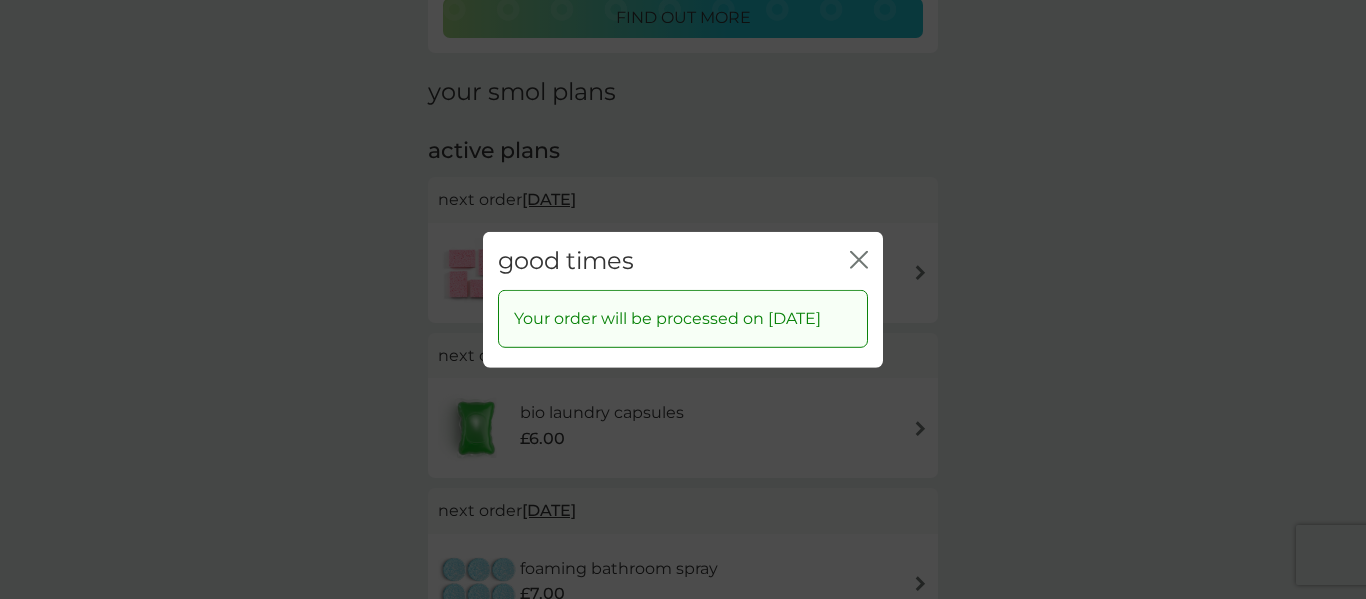 click on "close" 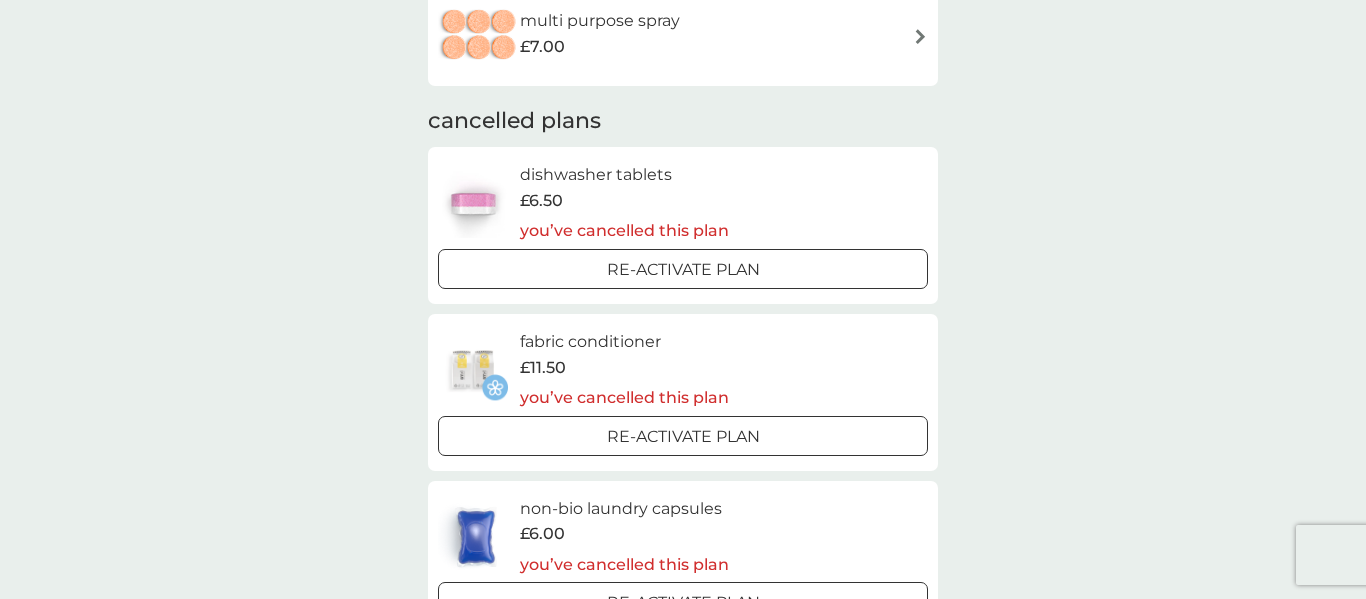 scroll, scrollTop: 0, scrollLeft: 0, axis: both 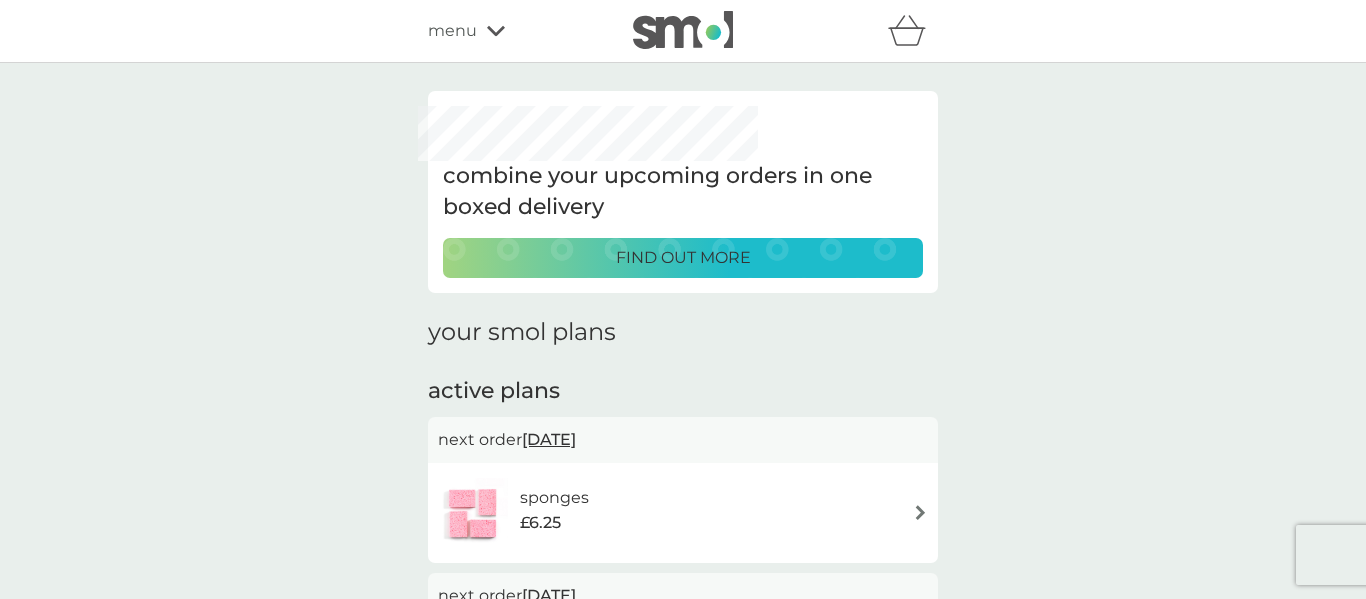 click 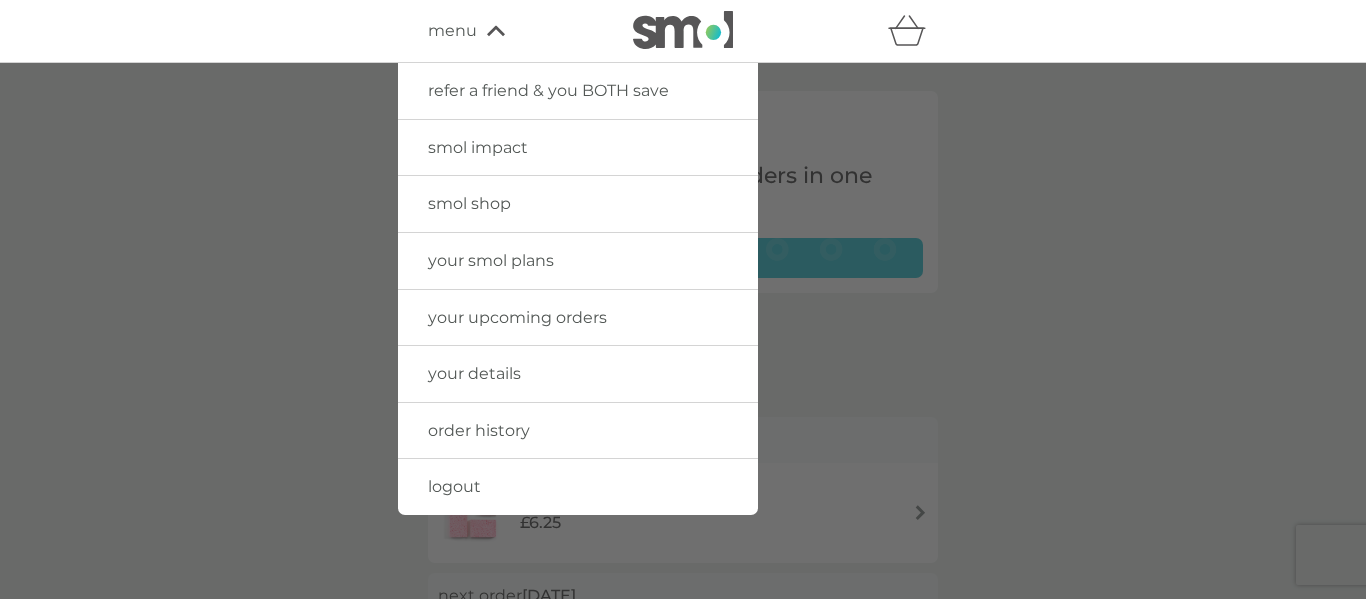 drag, startPoint x: 540, startPoint y: 315, endPoint x: 991, endPoint y: 291, distance: 451.63812 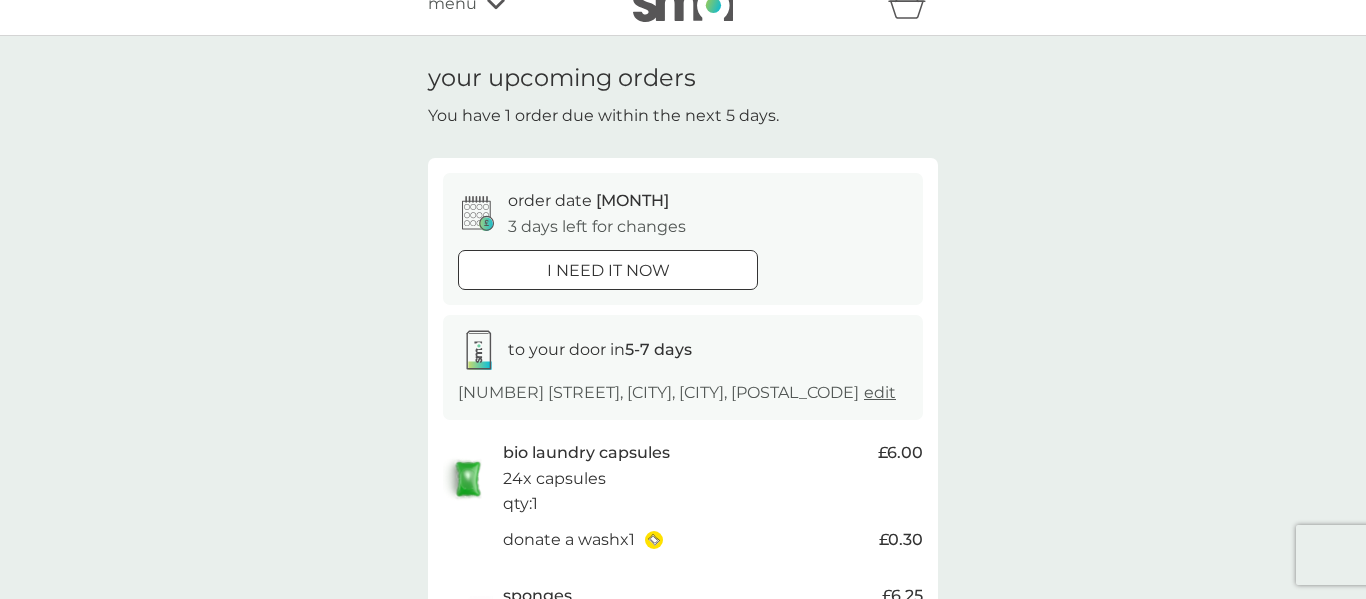 scroll, scrollTop: 0, scrollLeft: 0, axis: both 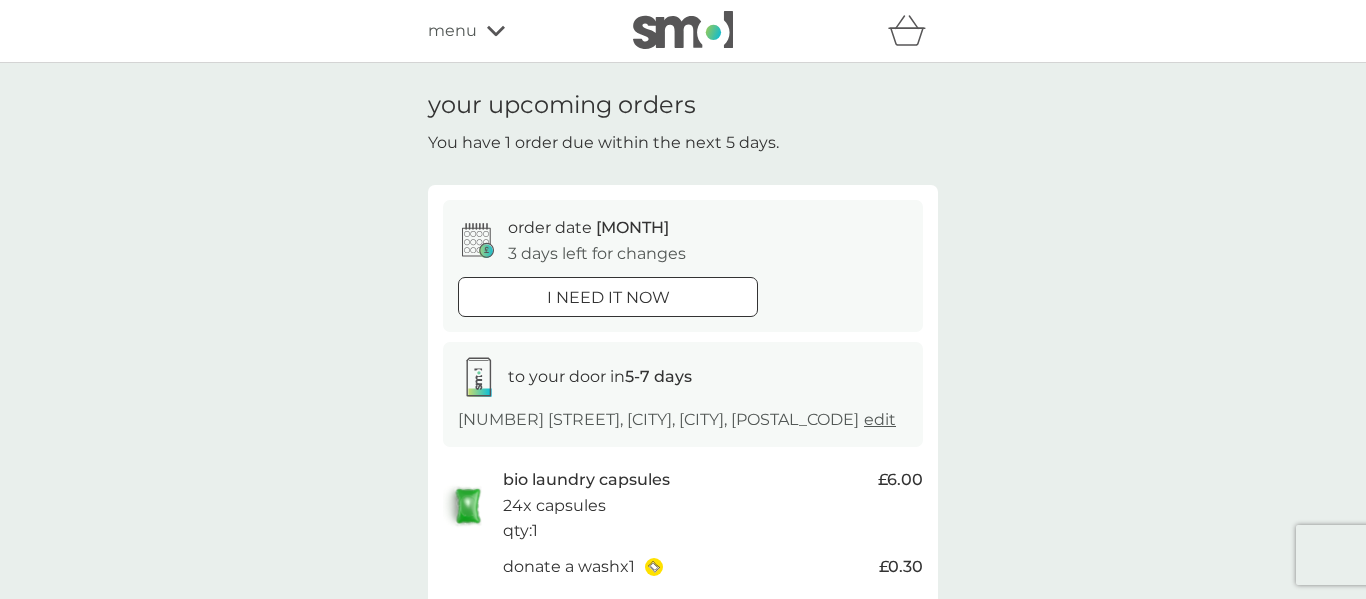 click on "menu" at bounding box center [513, 31] 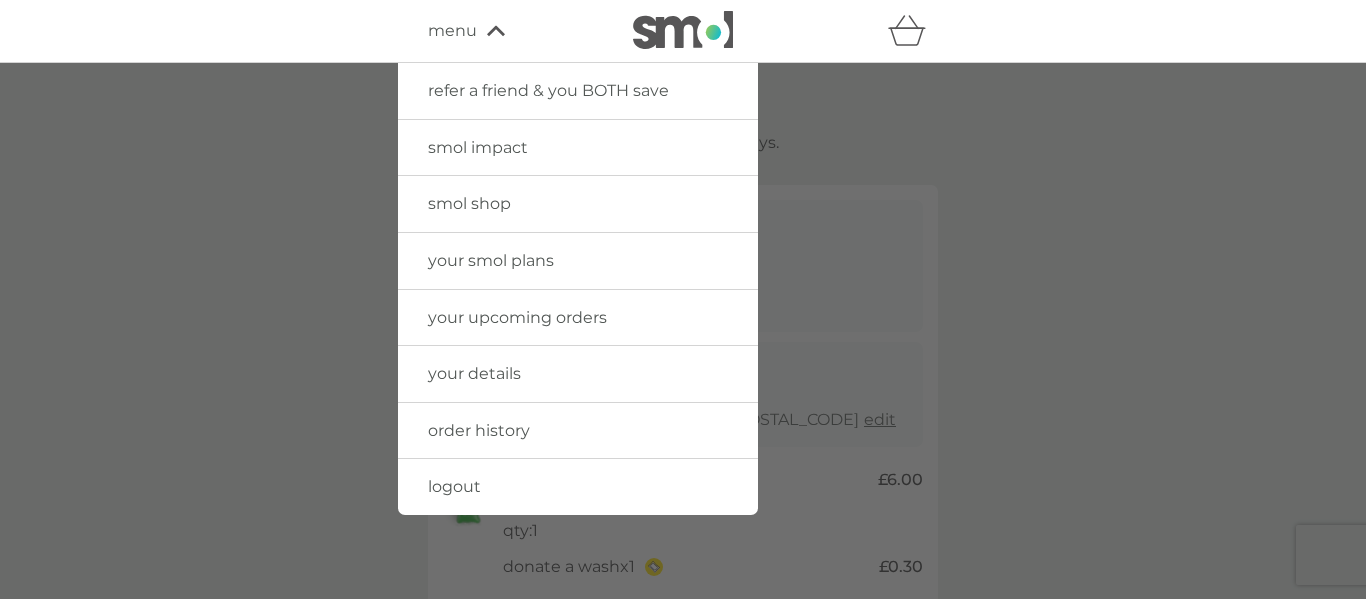 click on "logout" at bounding box center (454, 486) 